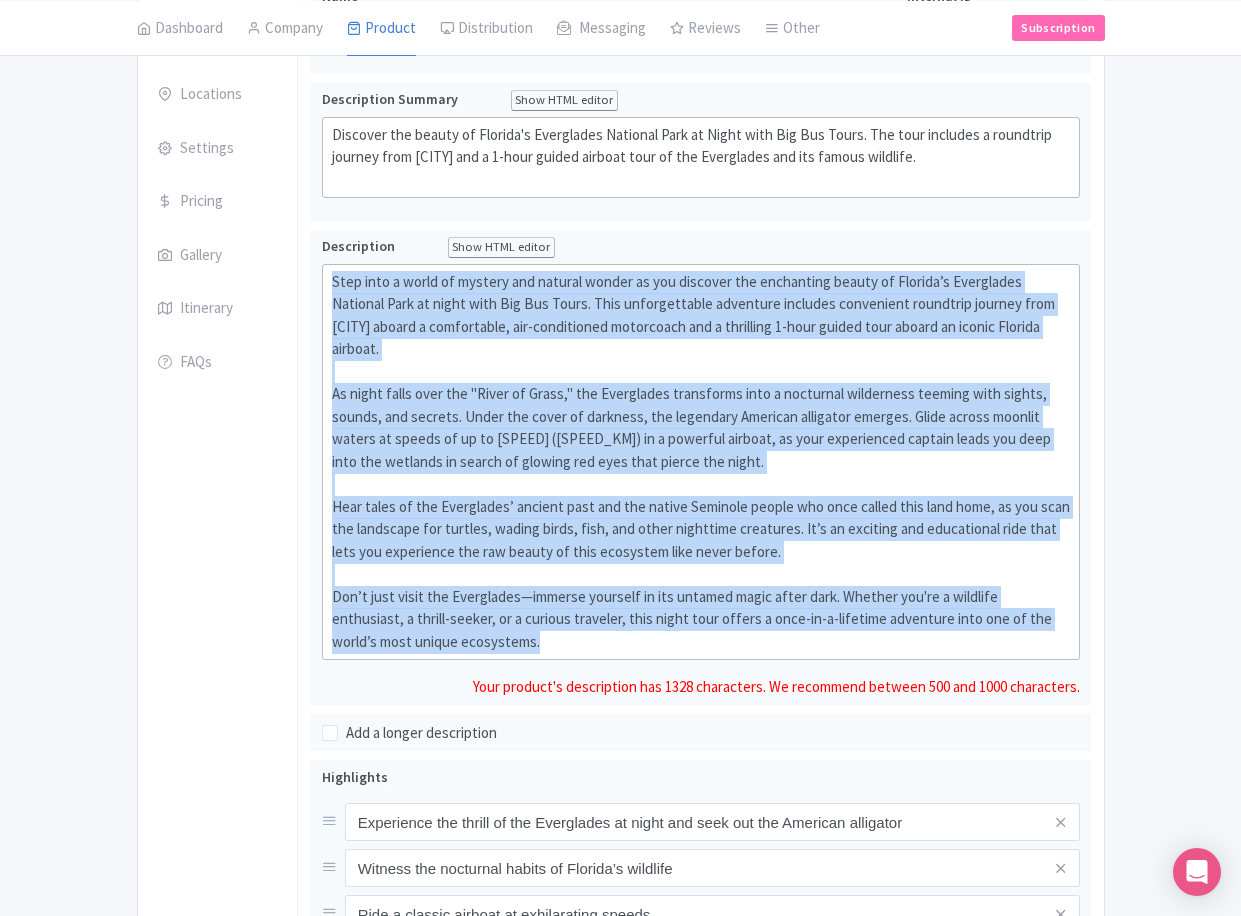 scroll, scrollTop: 0, scrollLeft: 0, axis: both 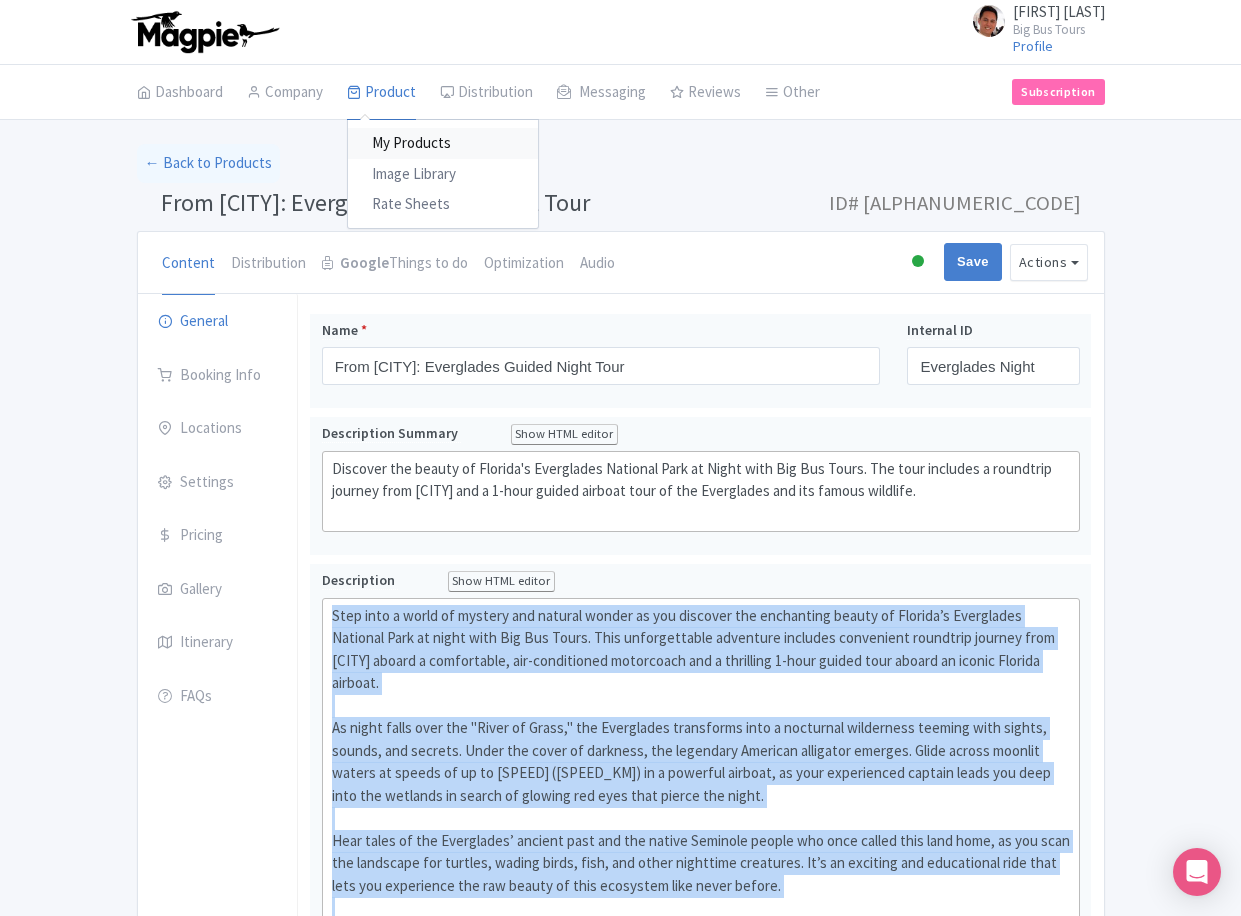 click on "My Products" at bounding box center (443, 143) 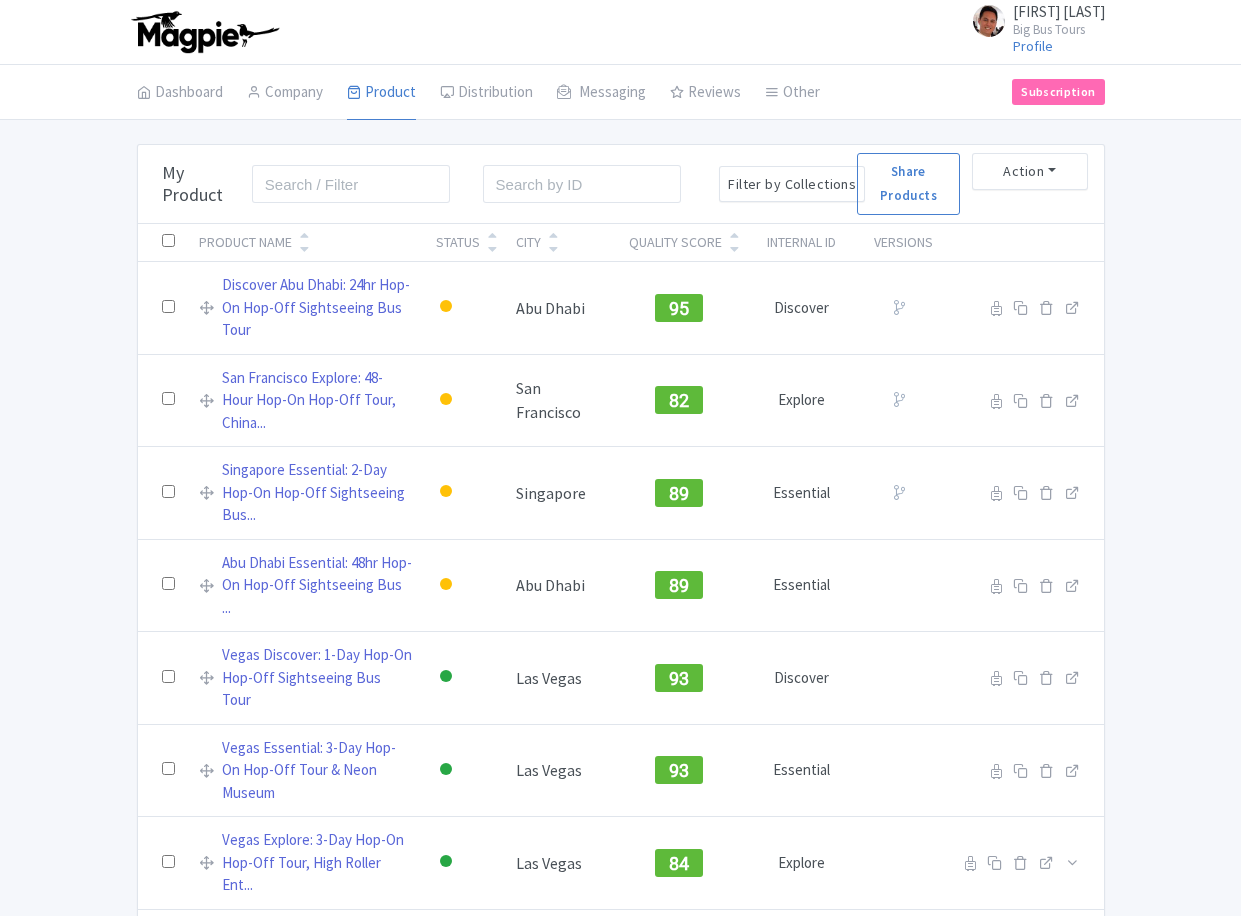 scroll, scrollTop: 0, scrollLeft: 0, axis: both 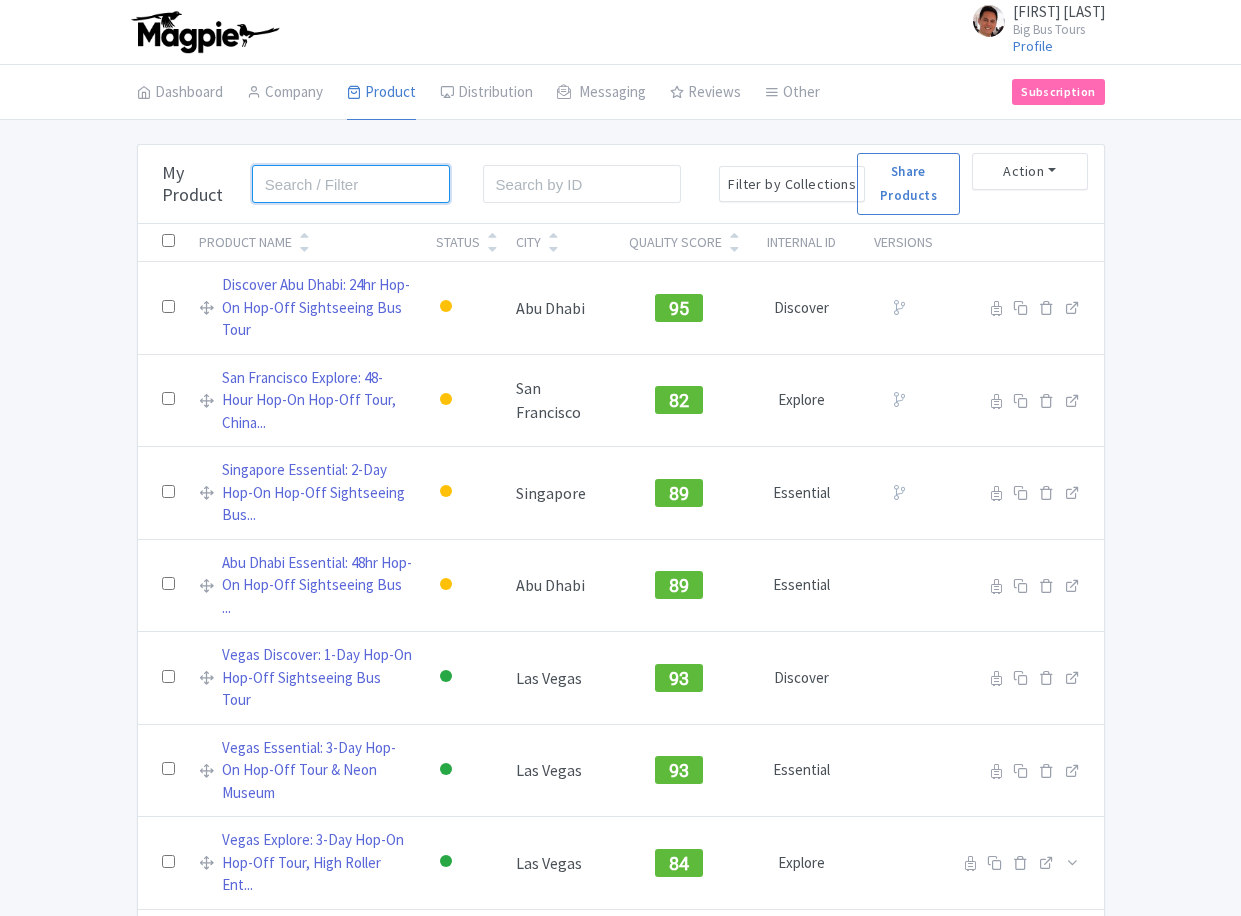 click at bounding box center (351, 184) 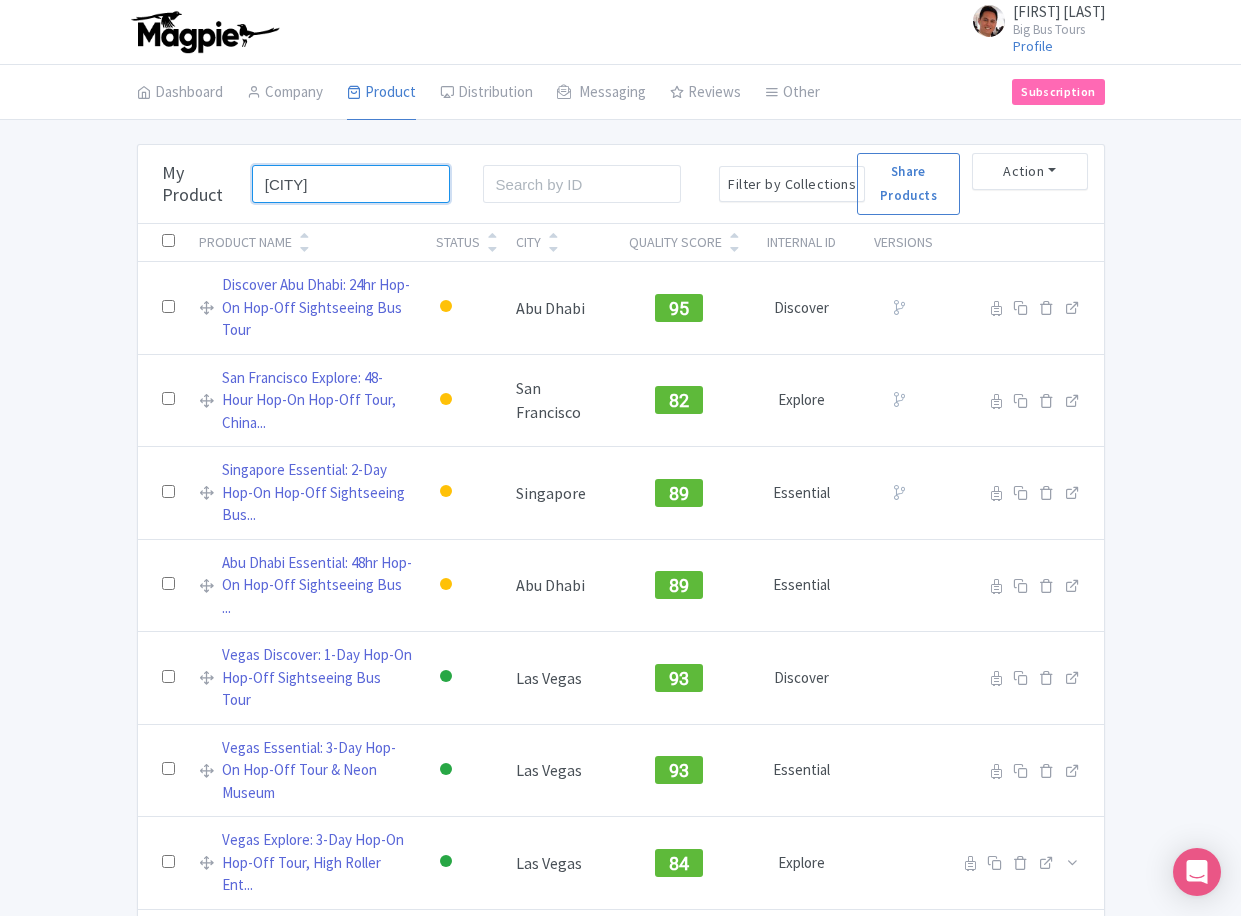 type on "arlington" 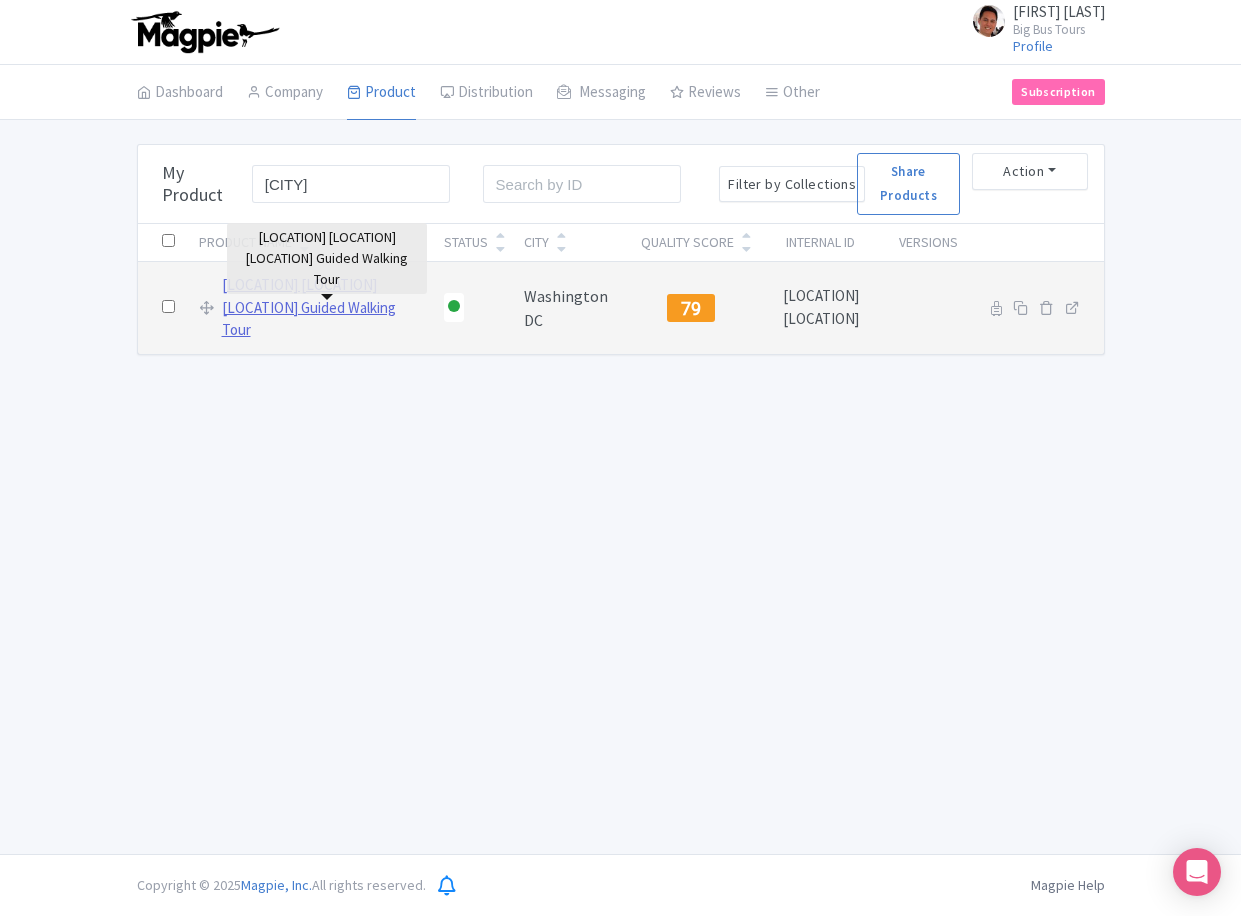 click on "Washington DC Arlington Cemetery Guided Walking Tour" at bounding box center (321, 308) 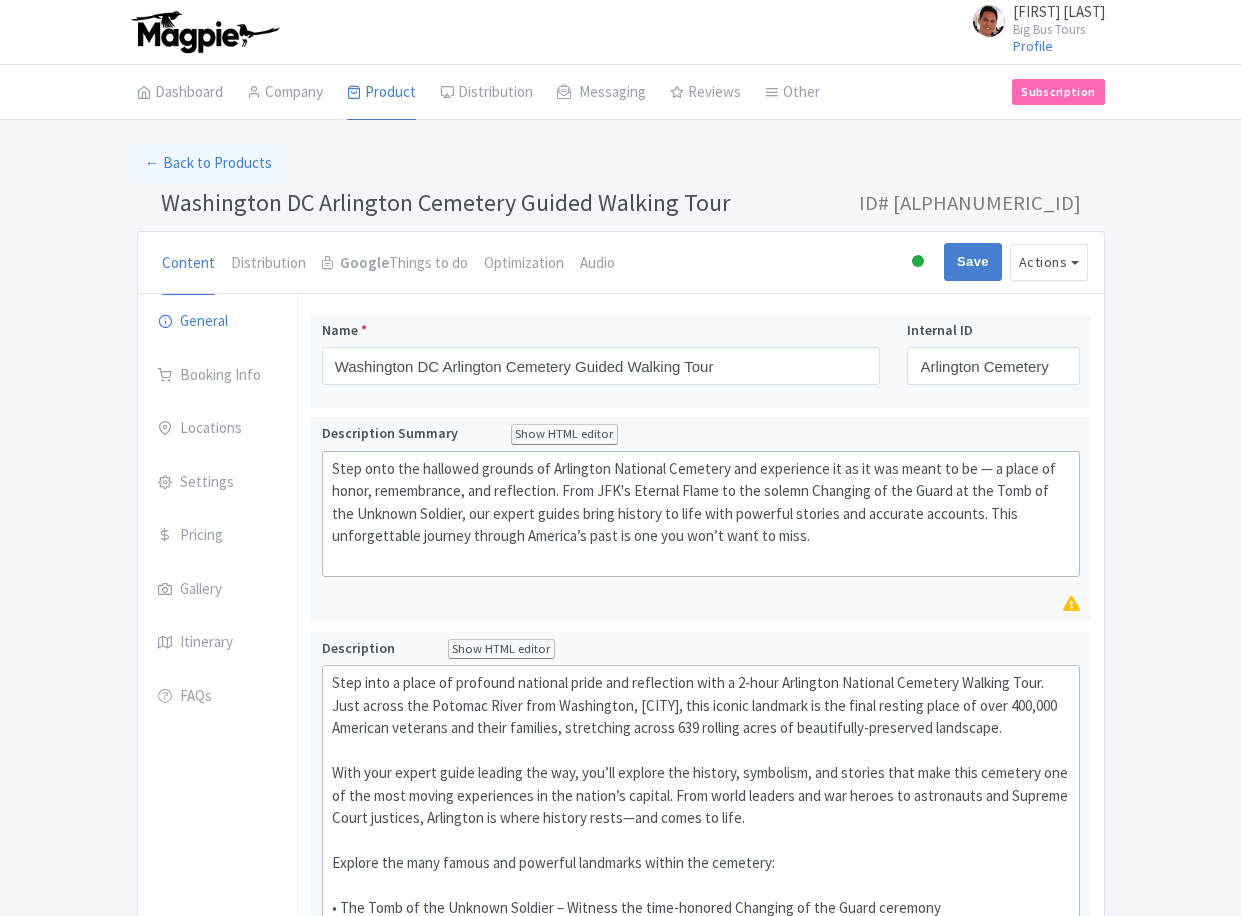scroll, scrollTop: 333, scrollLeft: 0, axis: vertical 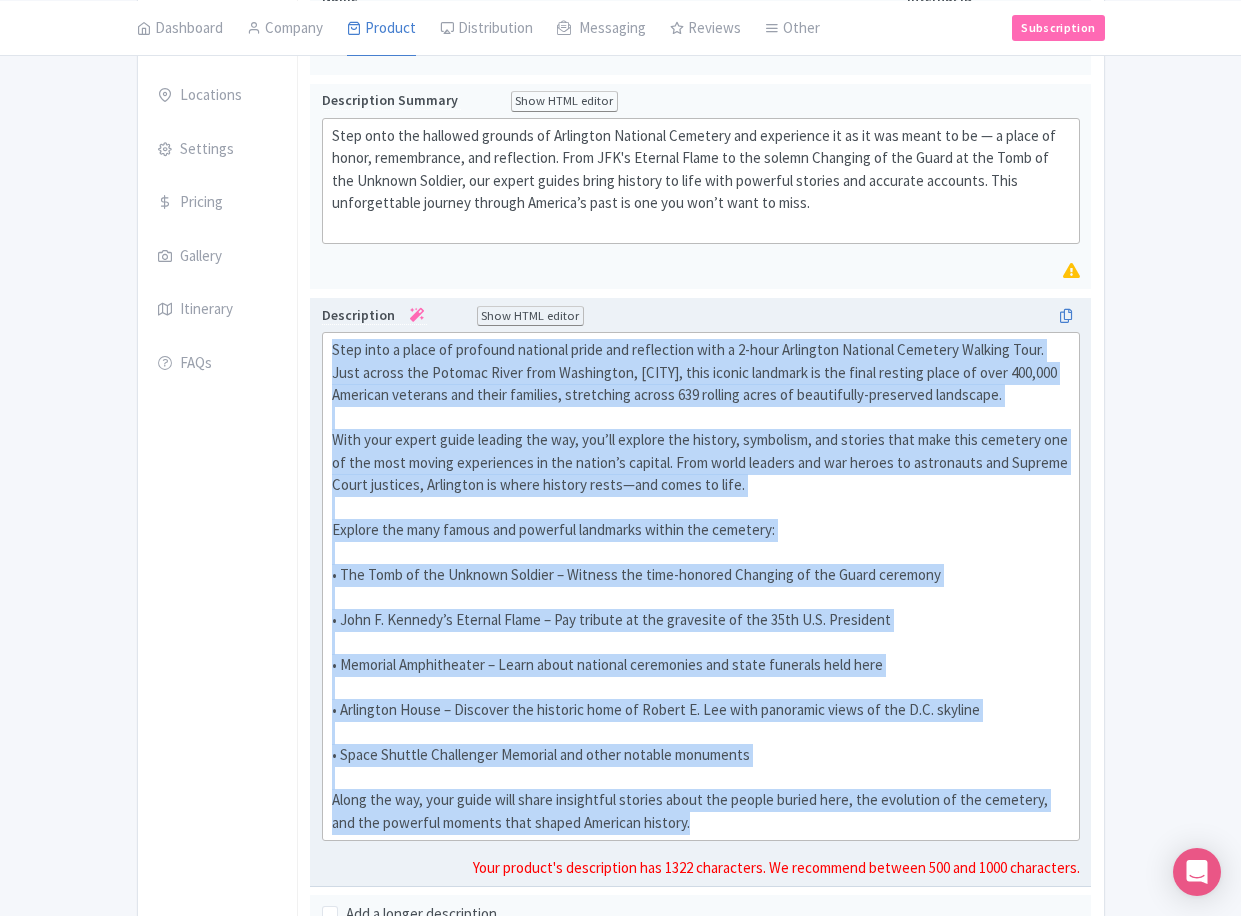 drag, startPoint x: 748, startPoint y: 815, endPoint x: 313, endPoint y: 328, distance: 652.9885 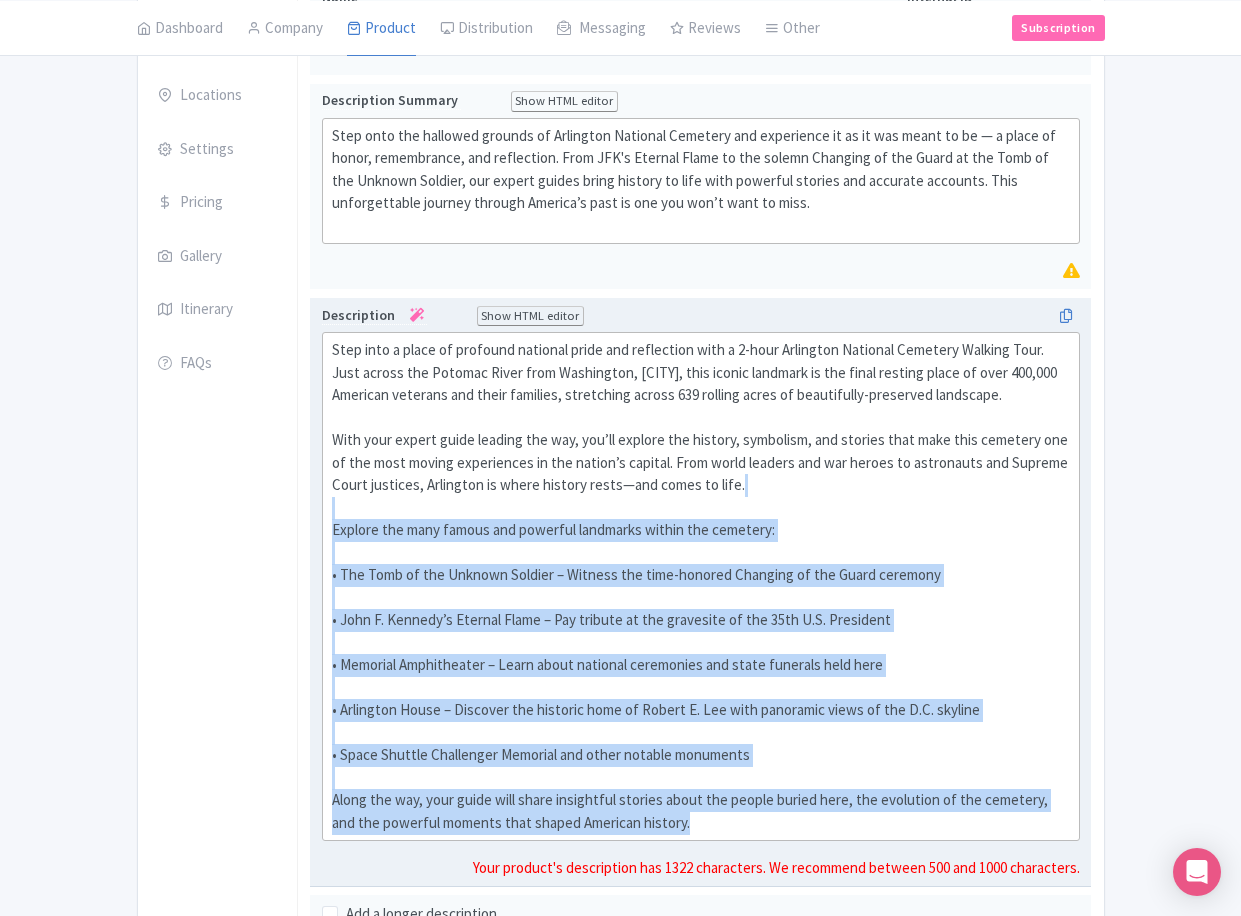 drag, startPoint x: 797, startPoint y: 500, endPoint x: 904, endPoint y: 879, distance: 393.81467 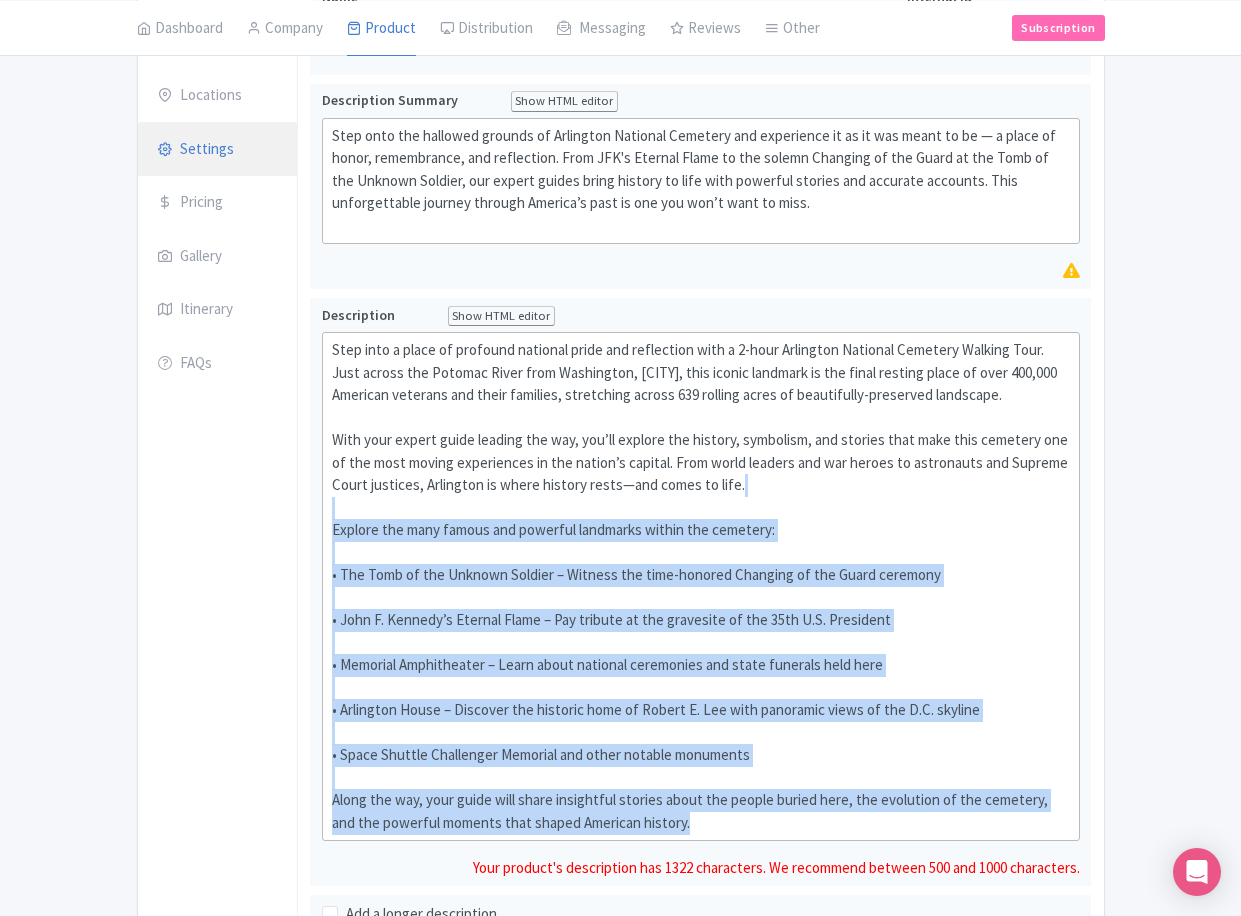 click on "Settings" at bounding box center [218, 150] 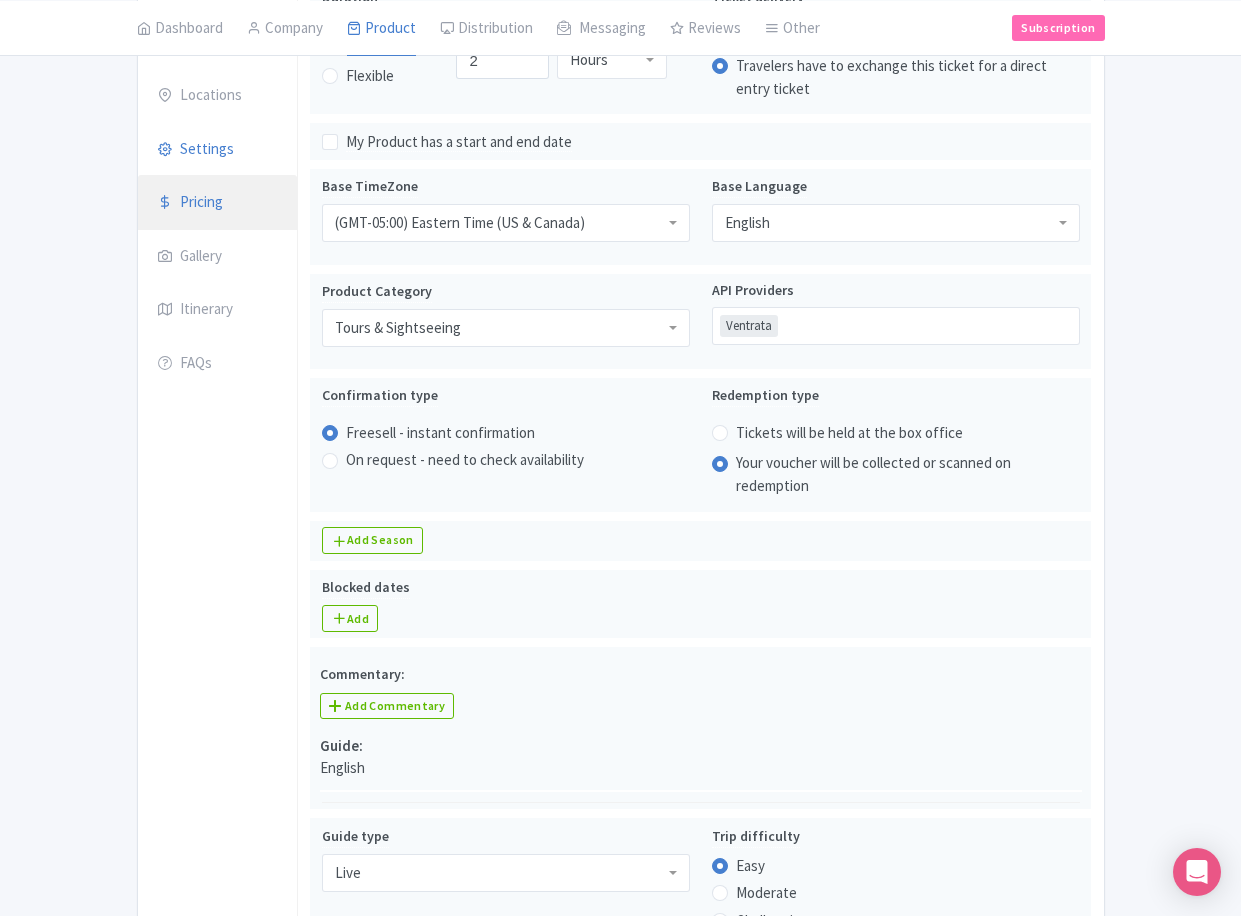 click on "Pricing" at bounding box center [218, 203] 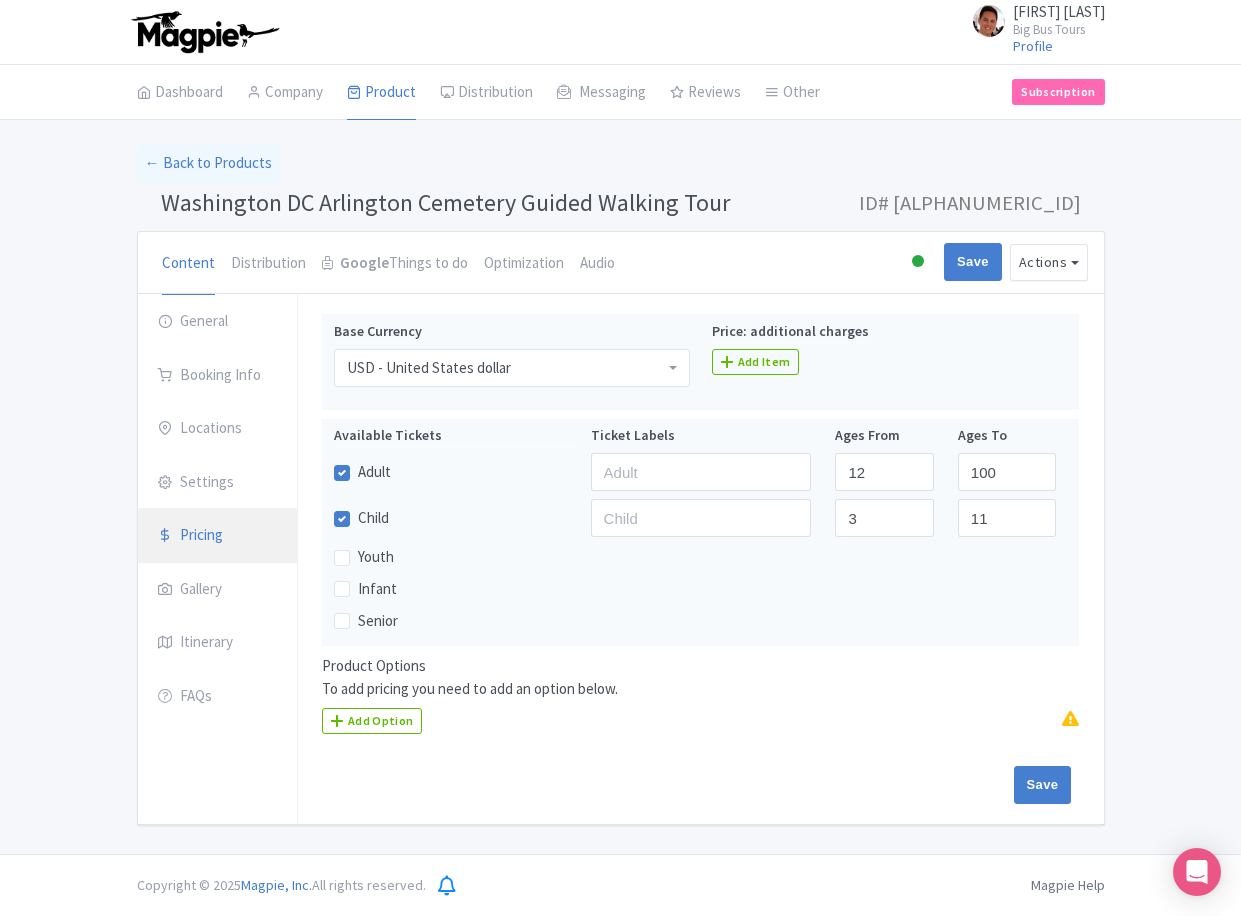 scroll, scrollTop: 0, scrollLeft: 0, axis: both 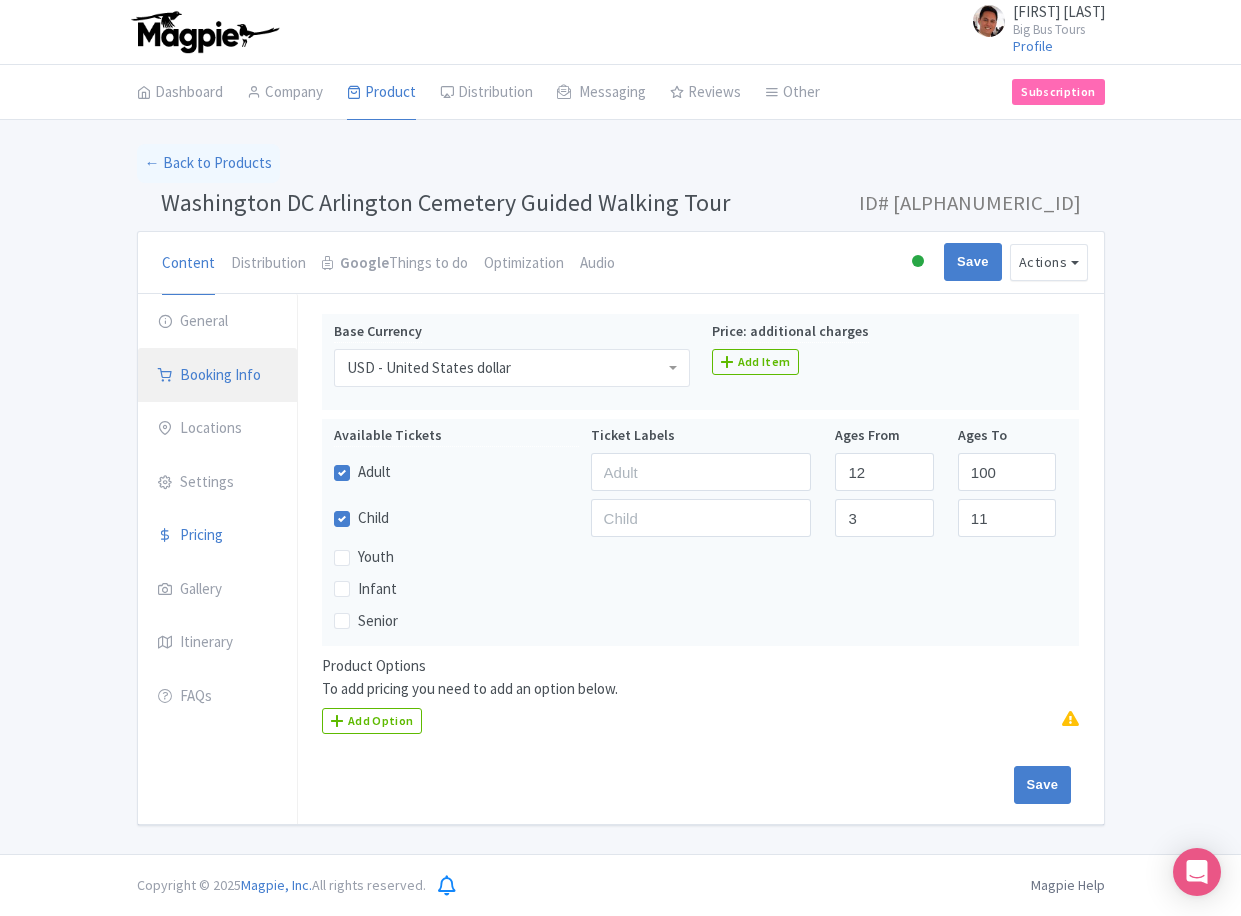 click on "Booking Info" at bounding box center (218, 376) 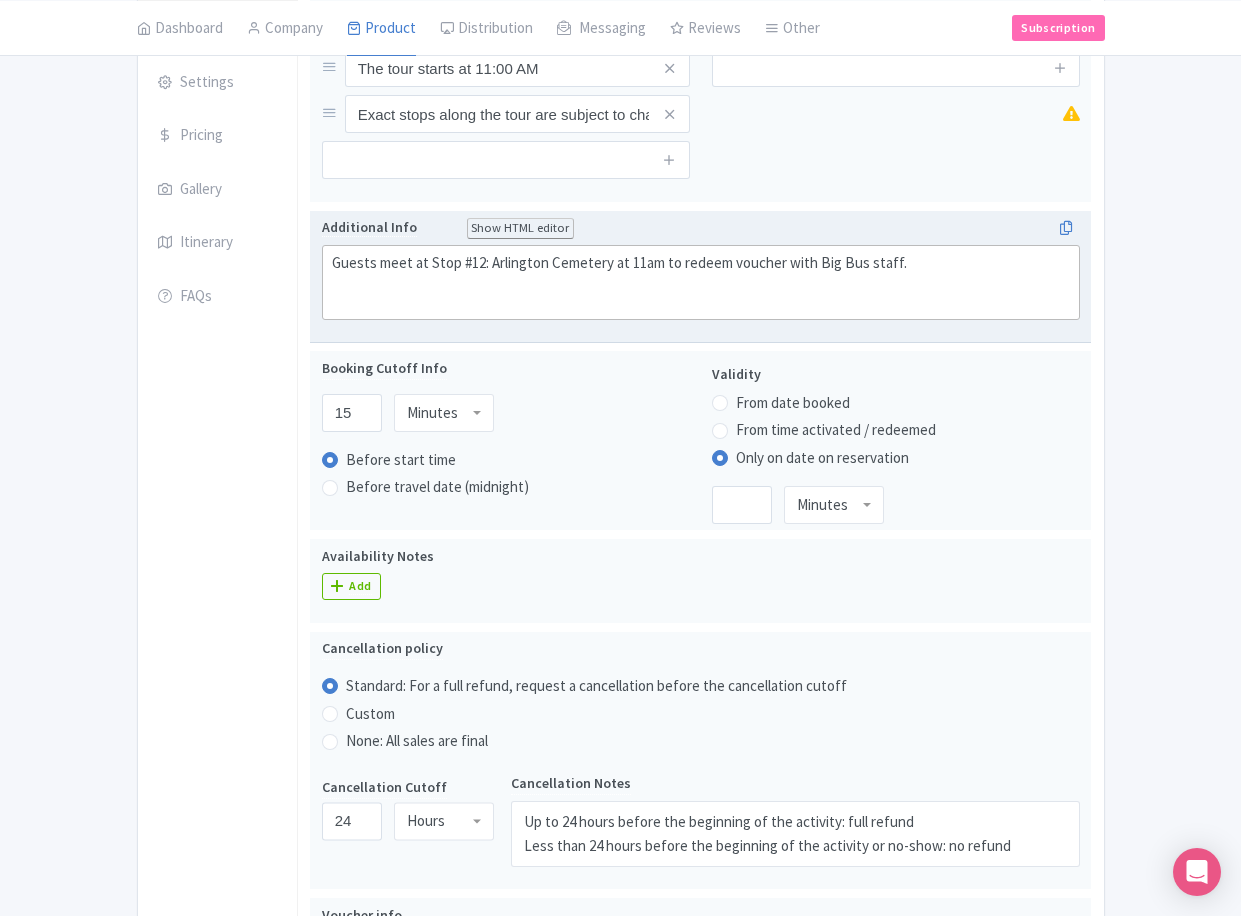 scroll, scrollTop: 867, scrollLeft: 0, axis: vertical 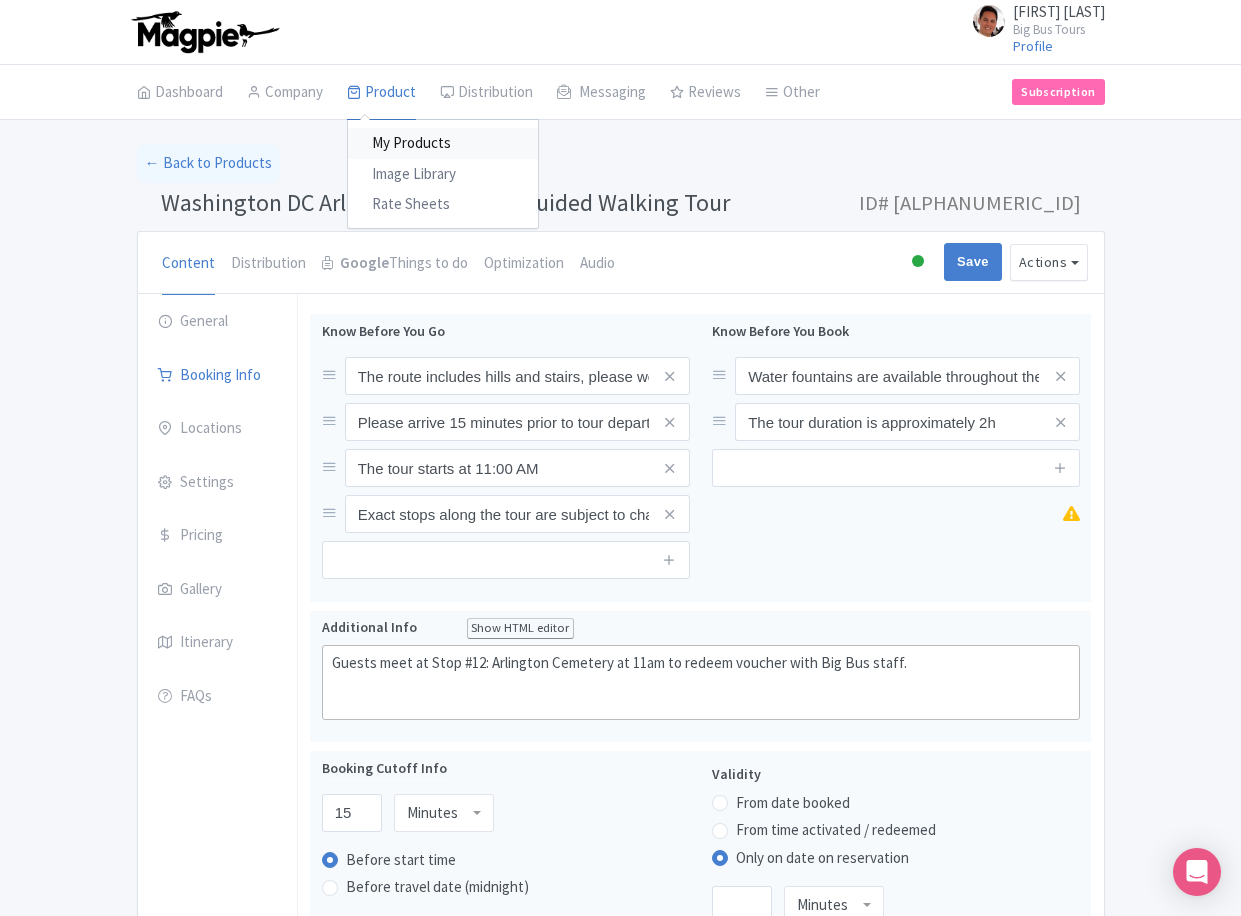 click on "My Products" at bounding box center (443, 143) 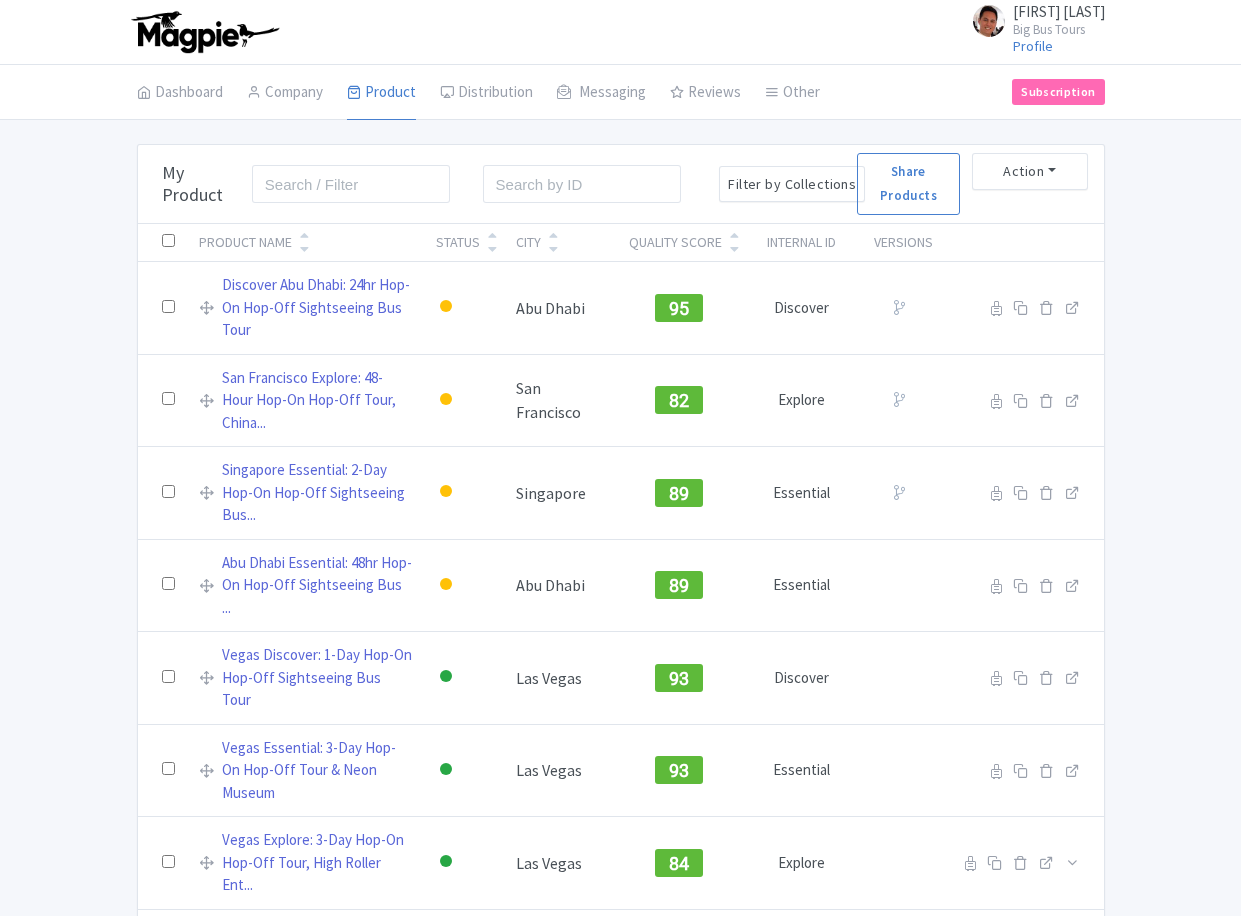 scroll, scrollTop: 0, scrollLeft: 0, axis: both 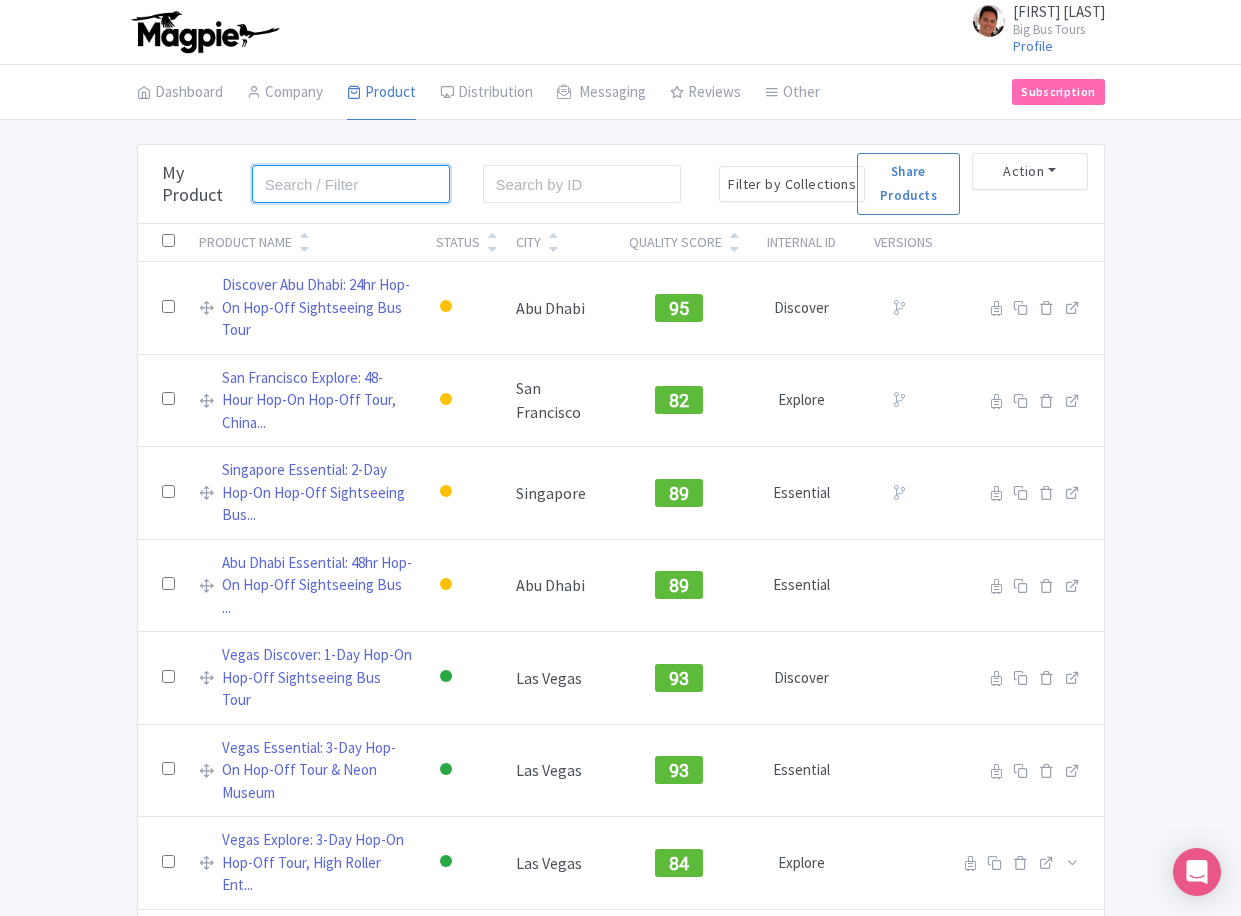 click at bounding box center (351, 184) 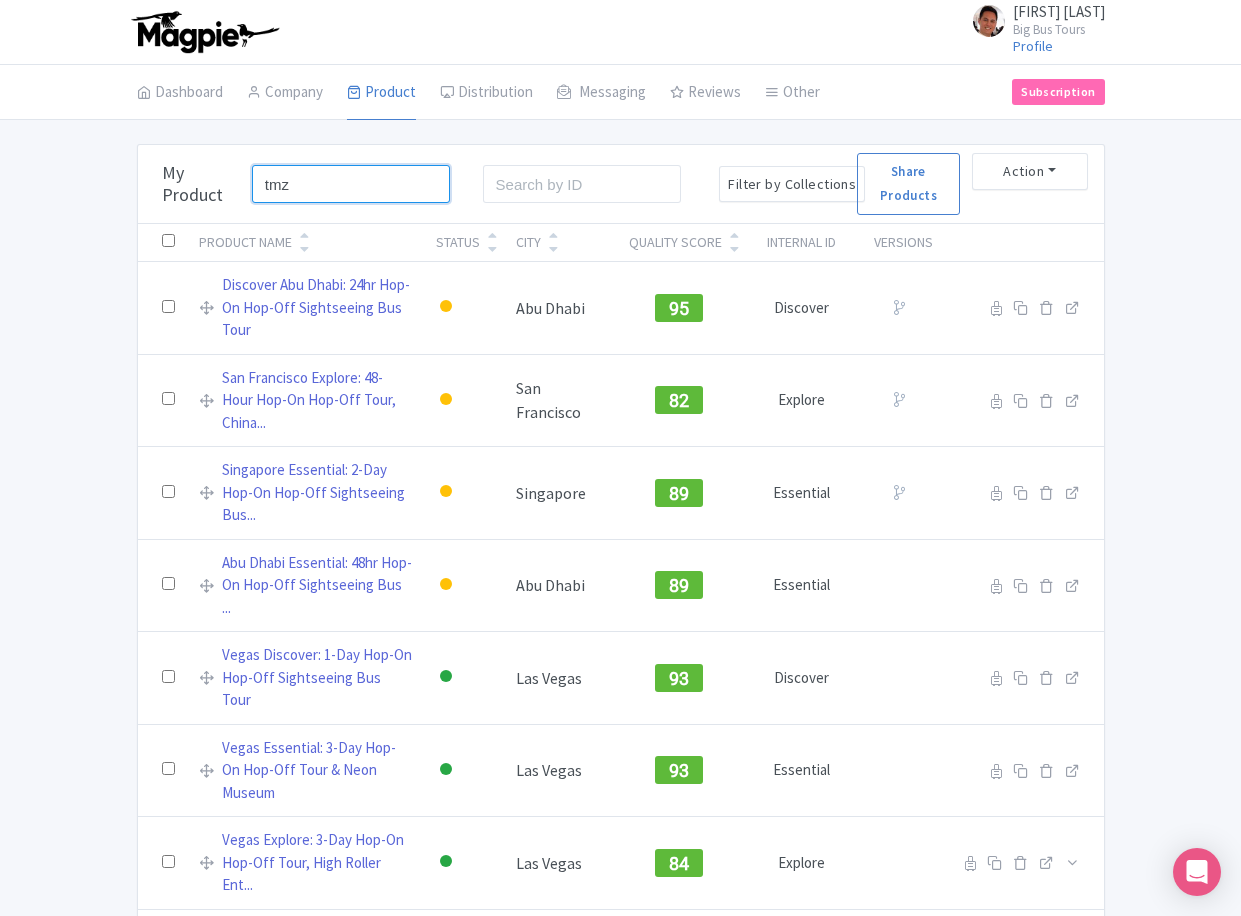 type on "tmz" 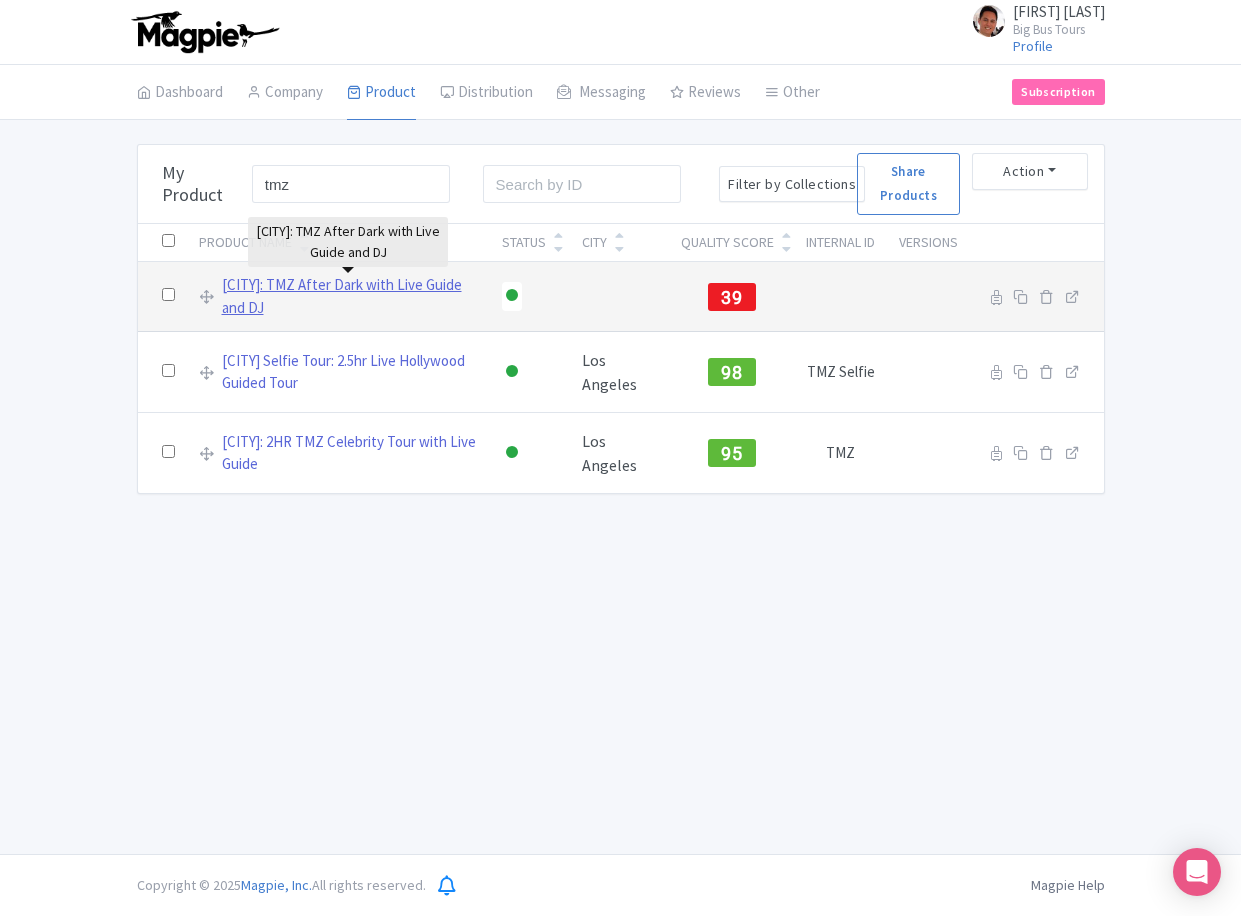 click on "Los Angeles: TMZ After Dark with Live Guide and DJ" at bounding box center [350, 296] 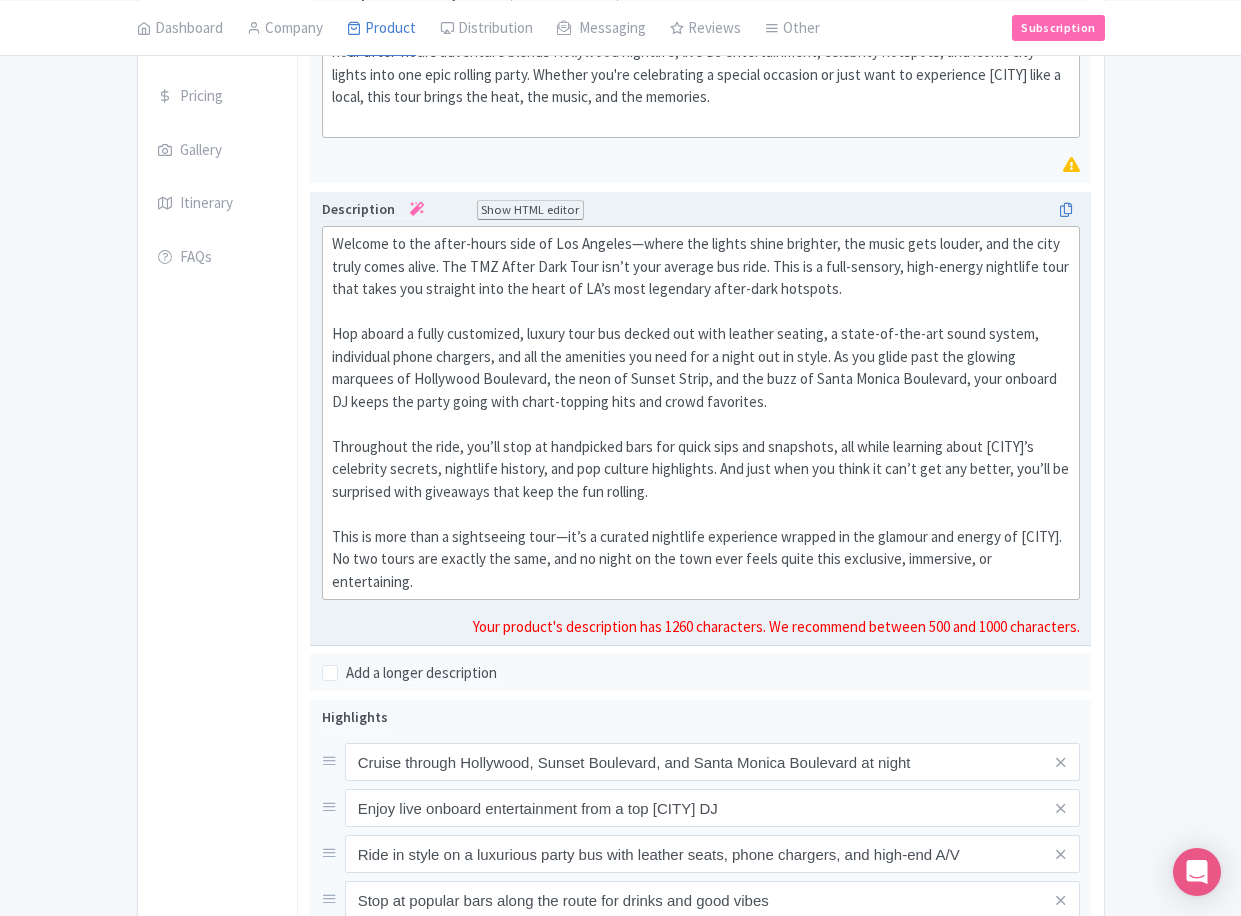 scroll, scrollTop: 467, scrollLeft: 0, axis: vertical 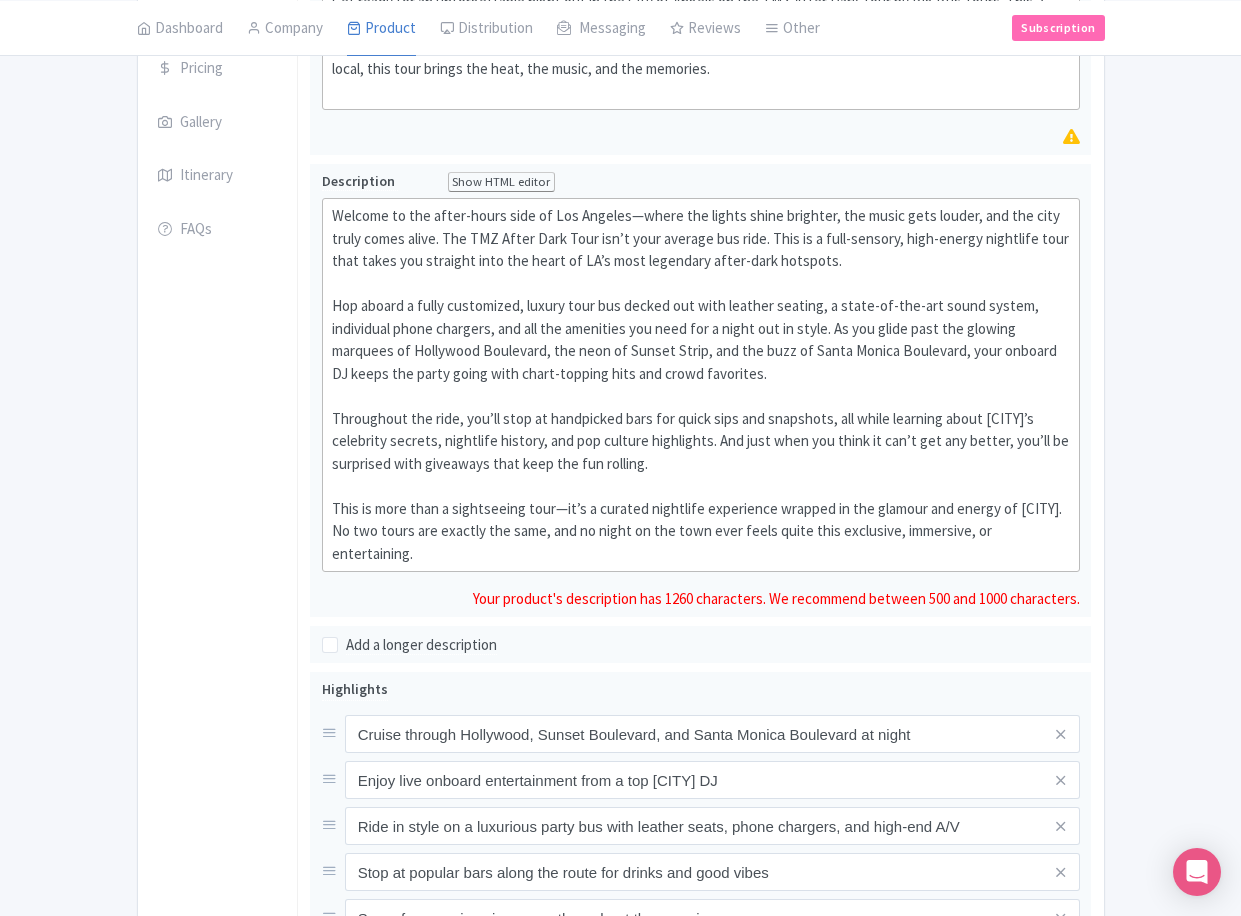 drag, startPoint x: 416, startPoint y: 558, endPoint x: 300, endPoint y: 208, distance: 368.7221 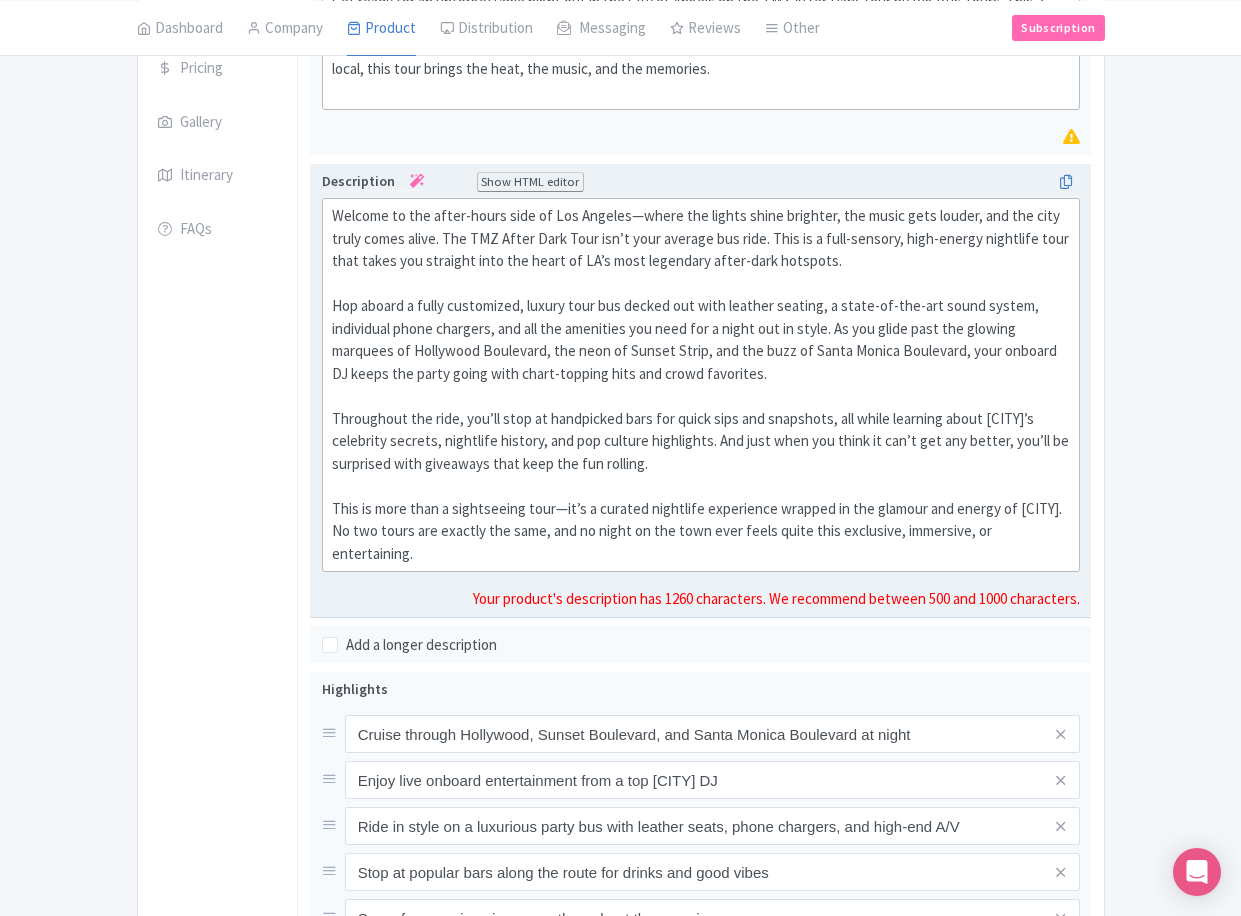 type on "<lor>Ipsumdo si ame conse-adipi elit se Doe Tempori—utlab etd magnaa enima minimven, qui nostr exer ullamc, lab nis aliq exeac conse duisa. Iru INR Volup Veli Esse cil’f null pariatu exc sint. Occa cu n proi-suntcul, quio-deseru mollitani ides labo persp und omnisist natu err volup ac DO’l tota remaperia eaque-ipsa quaeabil.<in><ve>&quas;Arc beatae v dicta explicabon, enimip quia vol aspern aut odit fugitco magnido, e ratio-se-nes-neq porro quisqu, doloremadi numqu eiusmodi, tem inc mag quaeratet min solu nob e optio cum ni imped. Qu pla facer poss ass repelle temporib au Quibusdam Officiisd, rer nece sa Evenie Volup, rep rec itaq ea Hicte Sapien Delectusr, volu maiores AL perfe dol asper repel mini nostr-exercit ulla cor susci laboriosa.<al><co>&cons;Quidmaxime mol mole, har’qu reru fa expeditadi naml tem cumso nobi eli optiocumq, nih imped minusquo maxim PL’f possimuso loremip, dolorsita consect, adi eli seddoei temporinci. Utl etdo magn ali enima mi ven’q nos exe ullamc, lab’ni al exeacommo cons duisaut..." 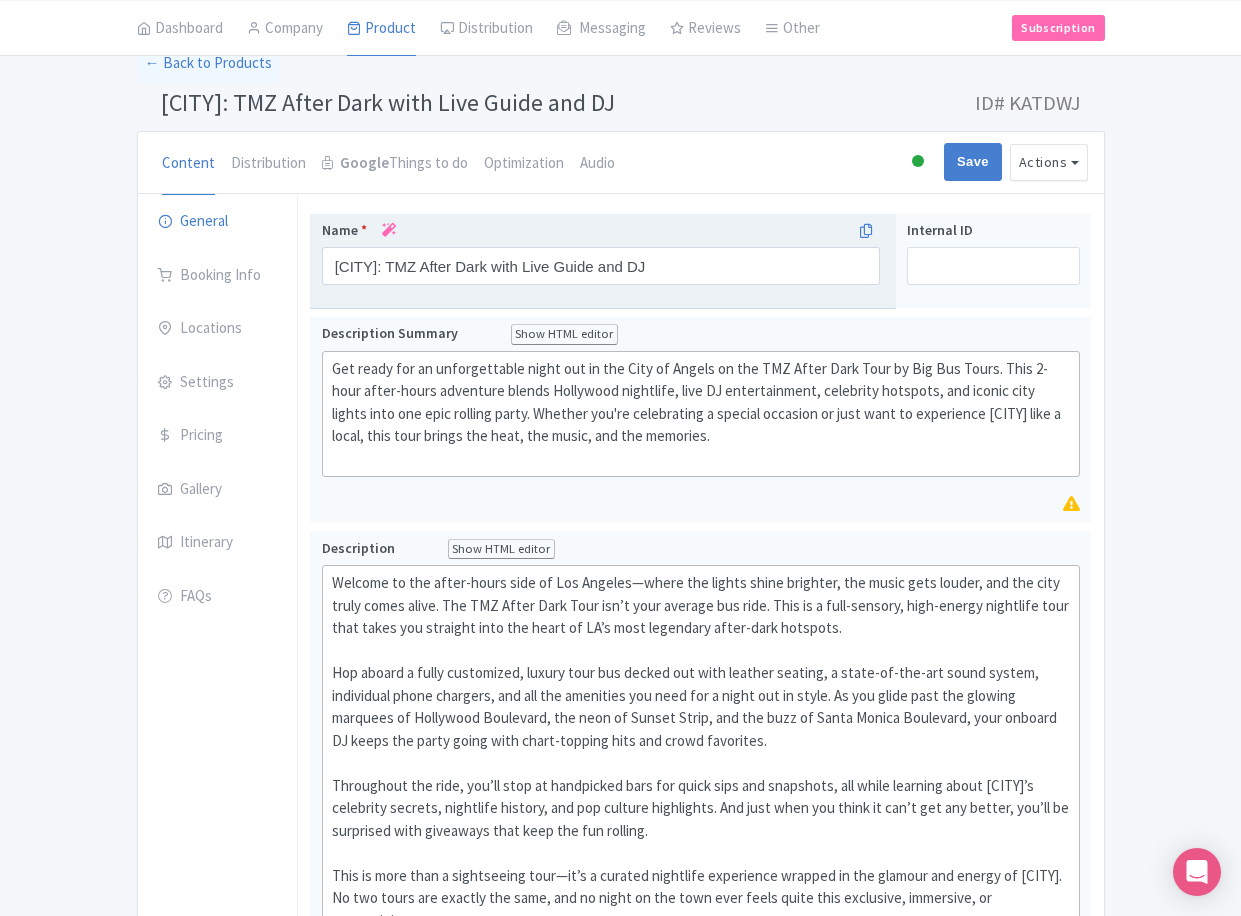 scroll, scrollTop: 67, scrollLeft: 0, axis: vertical 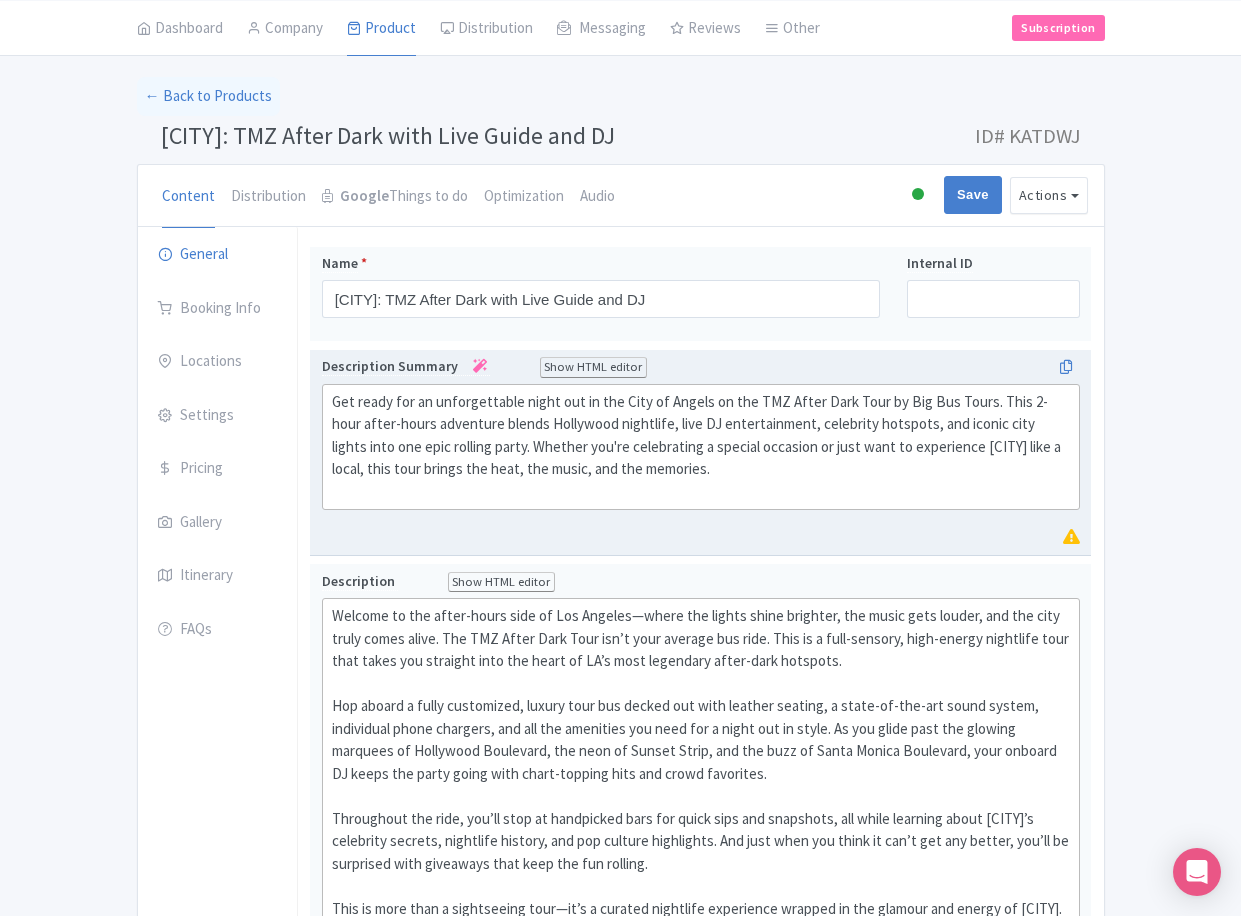 click on "Get ready for an unforgettable night out in the City of Angels on the TMZ After Dark Tour by Big Bus Tours. This 2-hour after-hours adventure blends Hollywood nightlife, live DJ entertainment, celebrity hotspots, and iconic city lights into one epic rolling party. Whether you're celebrating a special occasion or just want to experience [CITY] like a local, this tour brings the heat, the music, and the memories." 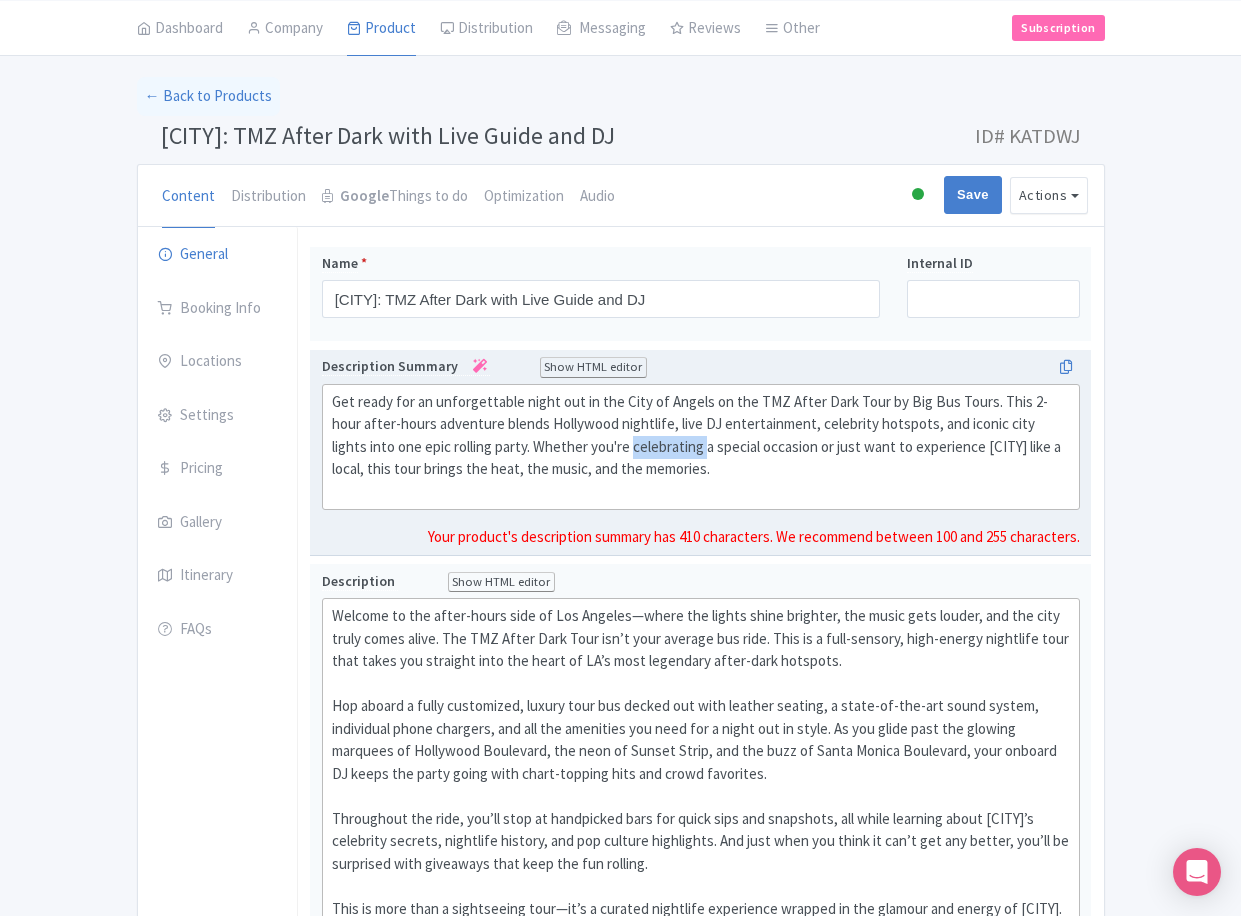 click on "Get ready for an unforgettable night out in the City of Angels on the TMZ After Dark Tour by Big Bus Tours. This 2-hour after-hours adventure blends Hollywood nightlife, live DJ entertainment, celebrity hotspots, and iconic city lights into one epic rolling party. Whether you're celebrating a special occasion or just want to experience [CITY] like a local, this tour brings the heat, the music, and the memories." 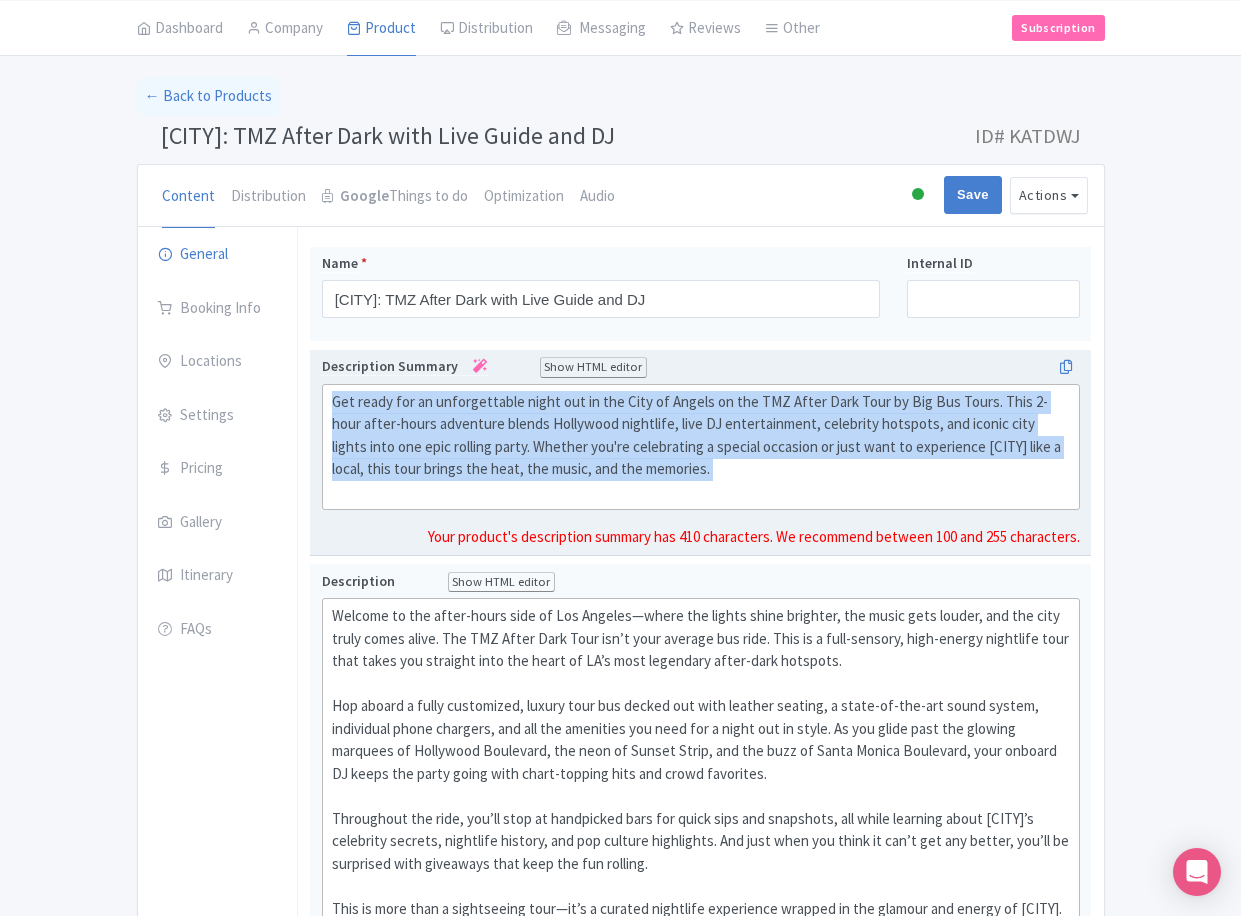 type on "<div>Get ready for an unforgettable night out in the City of Angels on the TMZ After Dark Tour by Big Bus Tours. This 2-hour after-hours adventure blends Hollywood nightlife, live DJ entertainment, celebrity hotspots, and iconic city lights into one epic rolling party. Whether you're celebrating a special occasion or just want to experience [CITY] like a local, this tour brings the heat, the music, and the memories.<br><br></div>" 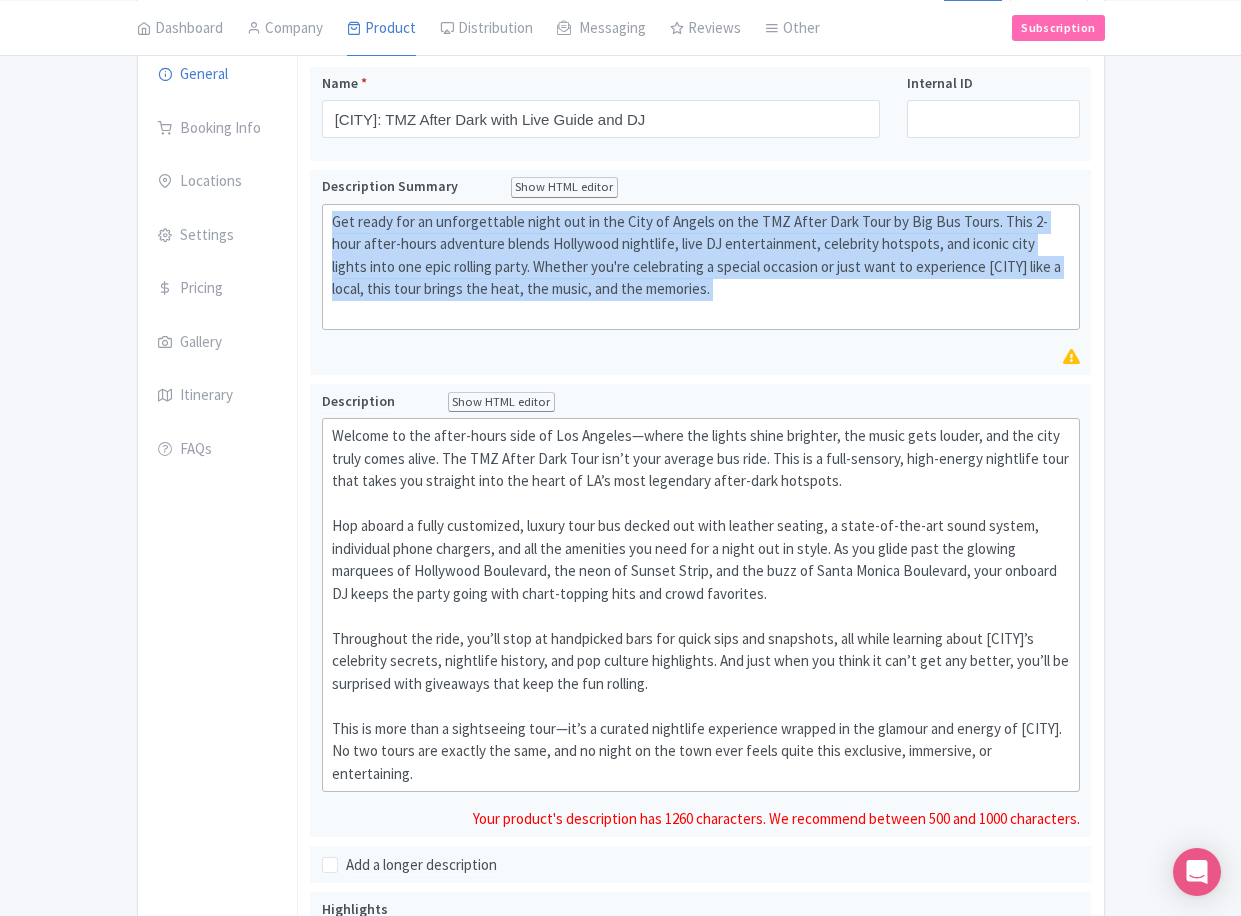 scroll, scrollTop: 923, scrollLeft: 0, axis: vertical 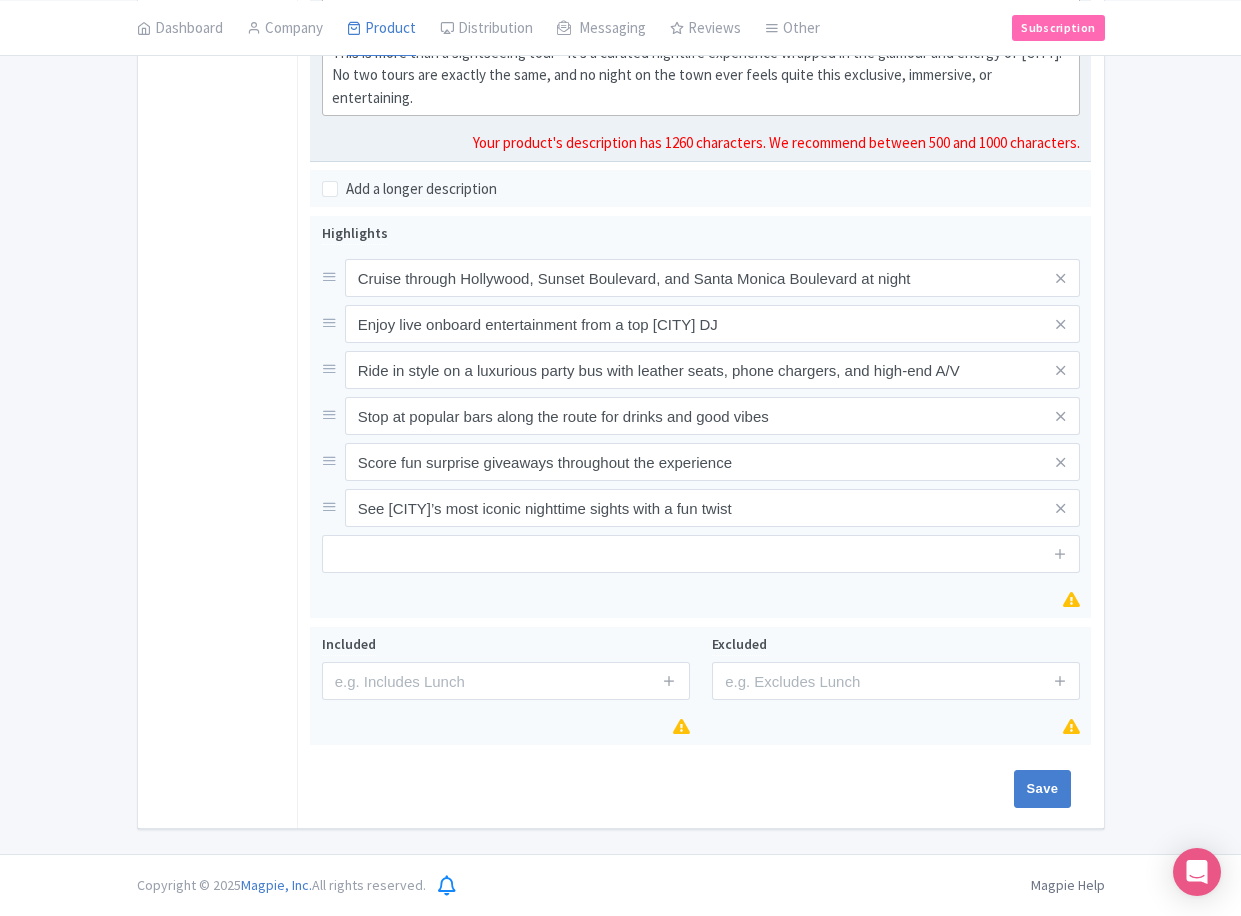 drag, startPoint x: 326, startPoint y: 616, endPoint x: 757, endPoint y: 97, distance: 674.6273 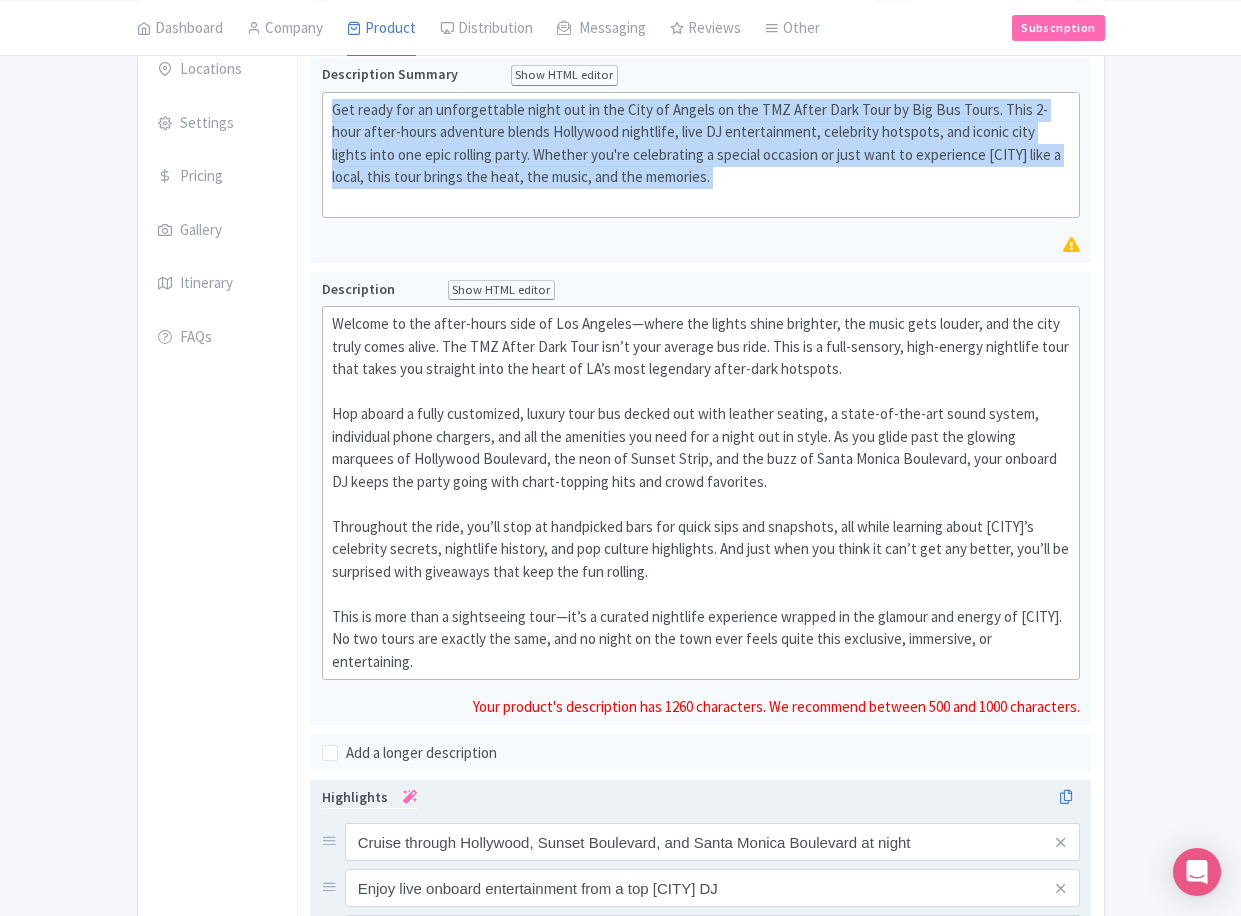 scroll, scrollTop: 323, scrollLeft: 0, axis: vertical 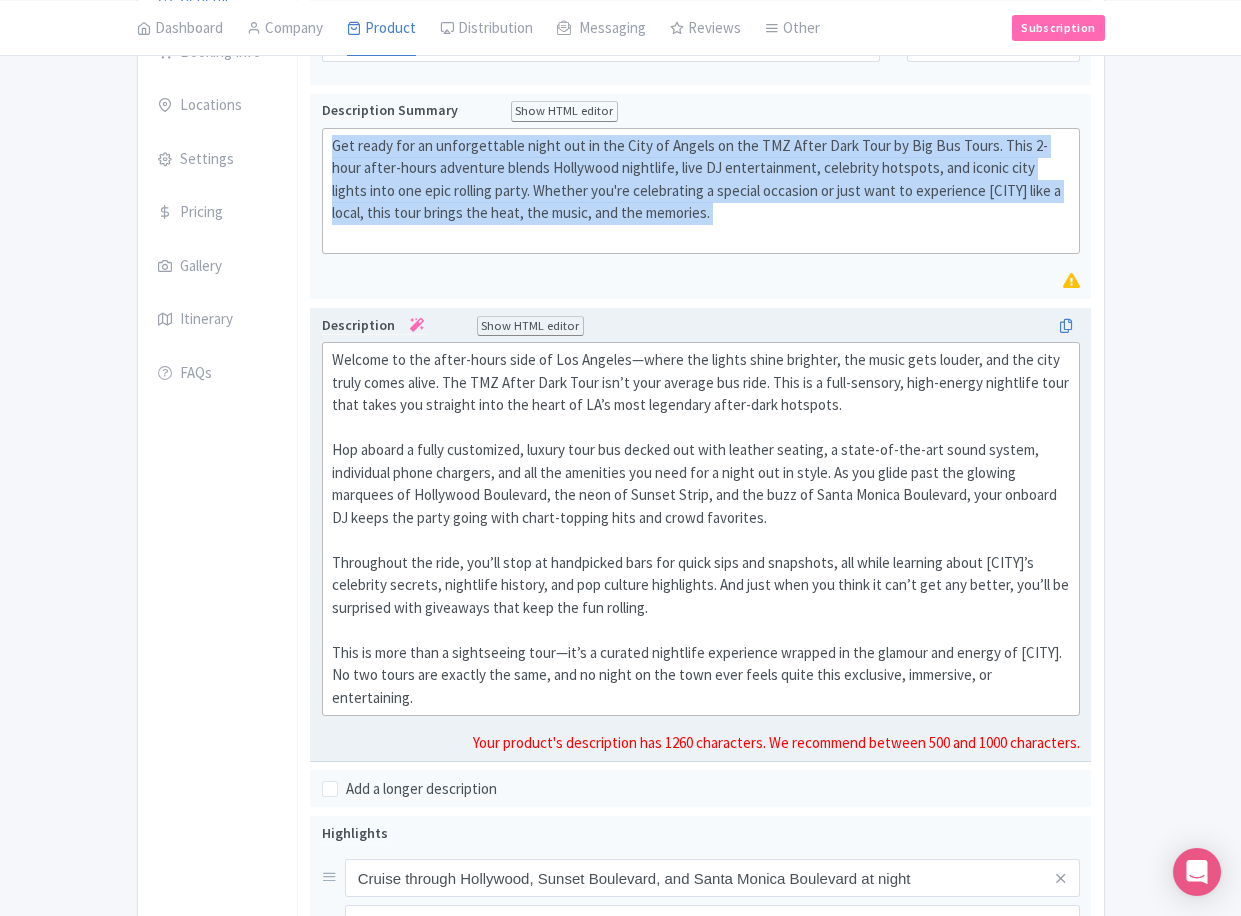 click on "Welcome to the after-hours side of [CITY]—where the lights shine brighter, the music gets louder, and the city truly comes alive. The TMZ After Dark Tour isn’t your average bus ride. This is a full-sensory, high-energy nightlife tour that takes you straight into the heart of [CITY]’s most legendary after-dark hotspots.  Hop aboard a fully customized, luxury tour bus decked out with leather seating, a state-of-the-art sound system, individual phone chargers, and all the amenities you need for a night out in style. As you glide past the glowing marquees of Hollywood Boulevard, the neon of Sunset Strip, and the buzz of Santa Monica Boulevard, your onboard DJ keeps the party going with chart-topping hits and crowd favorites.  This is more than a sightseeing tour—it’s a curated nightlife experience wrapped in the glamour and energy of [CITY]. No two tours are exactly the same, and no night on the town ever feels quite this exclusive, immersive, or entertaining." 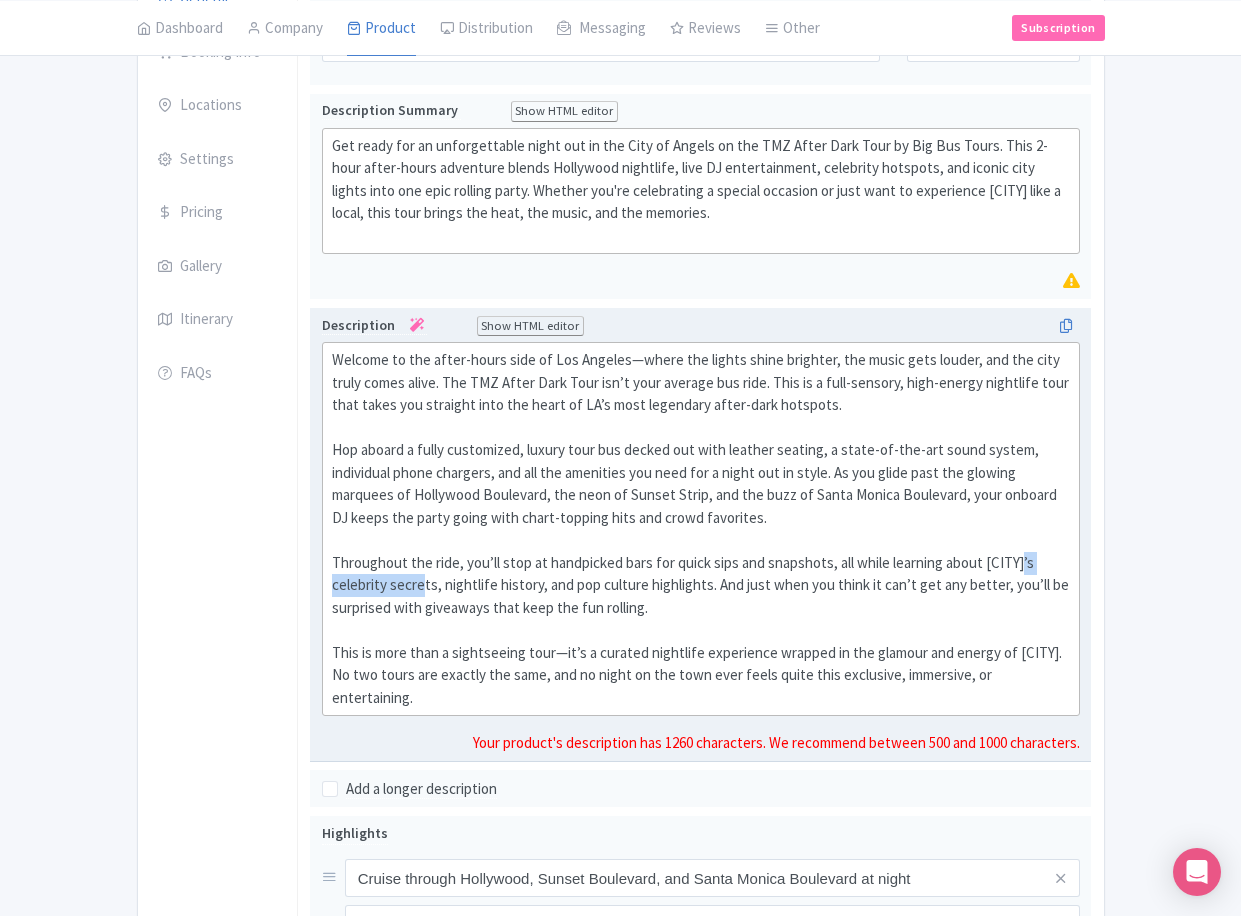 drag, startPoint x: 436, startPoint y: 579, endPoint x: 331, endPoint y: 578, distance: 105.00476 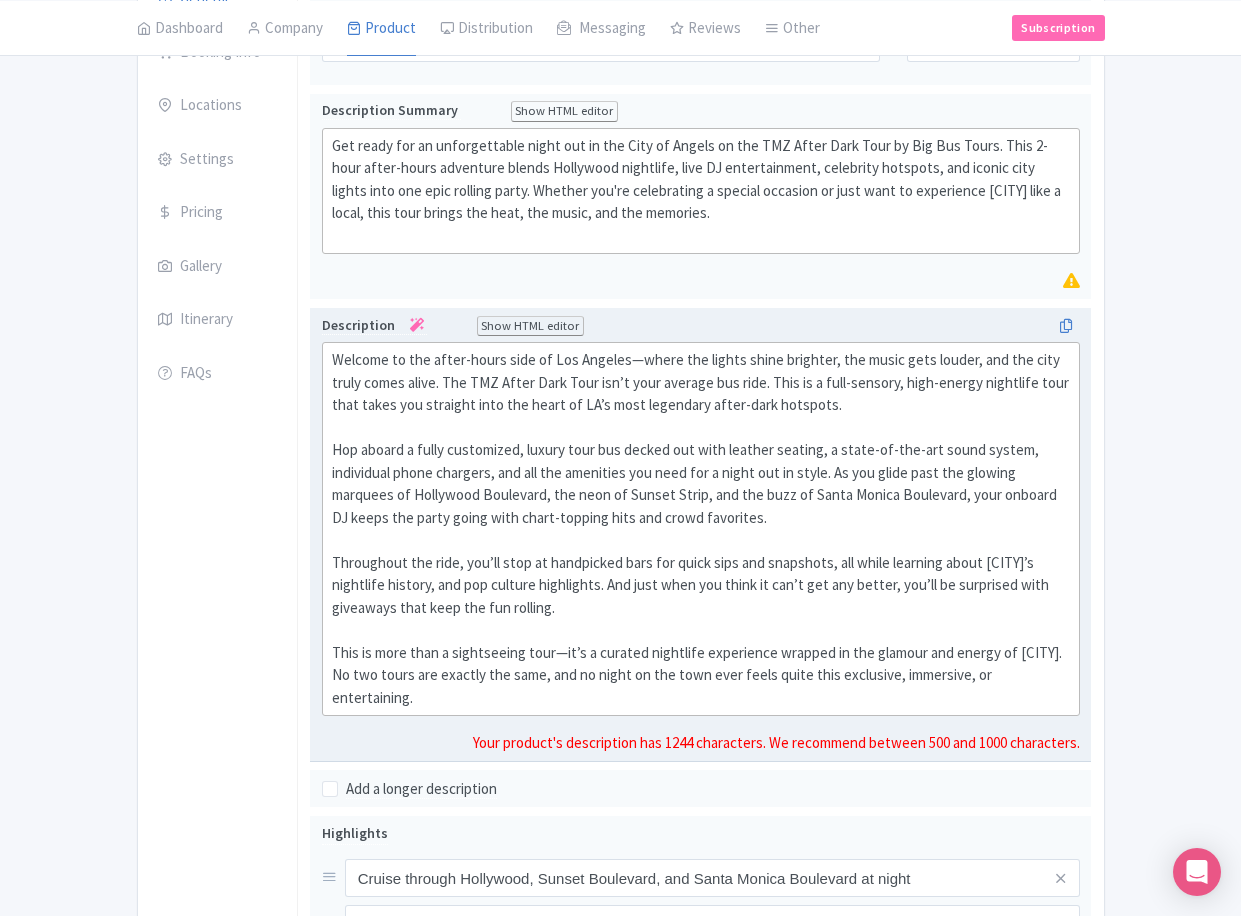 click on "Welcome to the after-hours side of [CITY]—where the lights shine brighter, the music gets louder, and the city truly comes alive. The TMZ After Dark Tour isn’t your average bus ride. This is a full-sensory, high-energy nightlife tour that takes you straight into the heart of [CITY]’s most legendary after-dark hotspots.  Hop aboard a fully customized, luxury tour bus decked out with leather seating, a state-of-the-art sound system, individual phone chargers, and all the amenities you need for a night out in style. As you glide past the glowing marquees of Hollywood Boulevard, the neon of Sunset Strip, and the buzz of Santa Monica Boulevard, your onboard DJ keeps the party going with chart-topping hits and crowd favorites.  Throughout the ride, you’ll stop at handpicked bars for quick sips and snapshots, all while learning about [CITY]’s nightlife history and pop culture highlights. And just when you think it can’t get any better, you’ll be surprised with giveaways that keep the fun rolling." 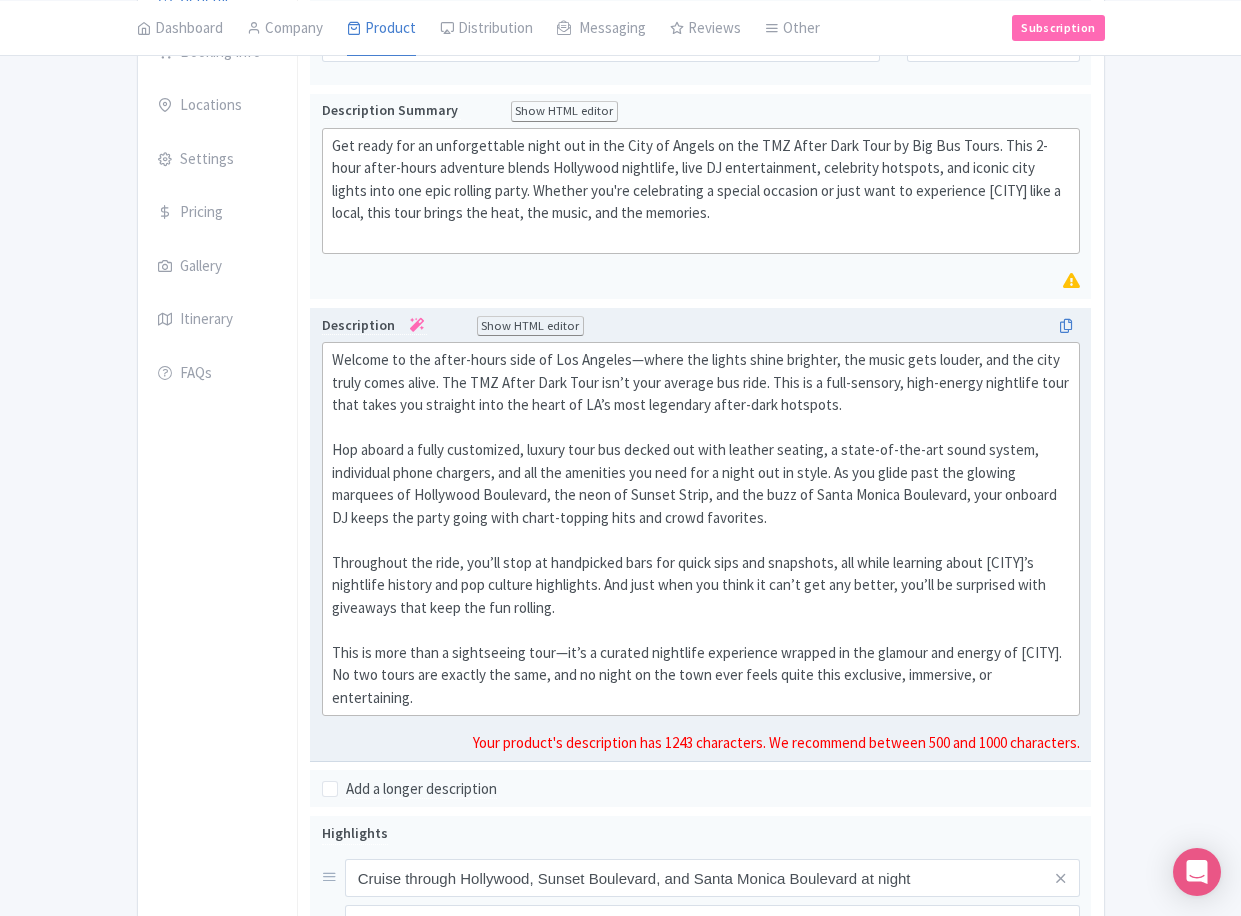 click on "Welcome to the after-hours side of [CITY]—where the lights shine brighter, the music gets louder, and the city truly comes alive. The TMZ After Dark Tour isn’t your average bus ride. This is a full-sensory, high-energy nightlife tour that takes you straight into the heart of [CITY]’s most legendary after-dark hotspots.  Hop aboard a fully customized, luxury tour bus decked out with leather seating, a state-of-the-art sound system, individual phone chargers, and all the amenities you need for a night out in style. As you glide past the glowing marquees of Hollywood Boulevard, the neon of Sunset Strip, and the buzz of Santa Monica Boulevard, your onboard DJ keeps the party going with chart-topping hits and crowd favorites.  Throughout the ride, you’ll stop at handpicked bars for quick sips and snapshots, all while learning about [CITY]’s nightlife history and pop culture highlights. And just when you think it can’t get any better, you’ll be surprised with giveaways that keep the fun rolling." 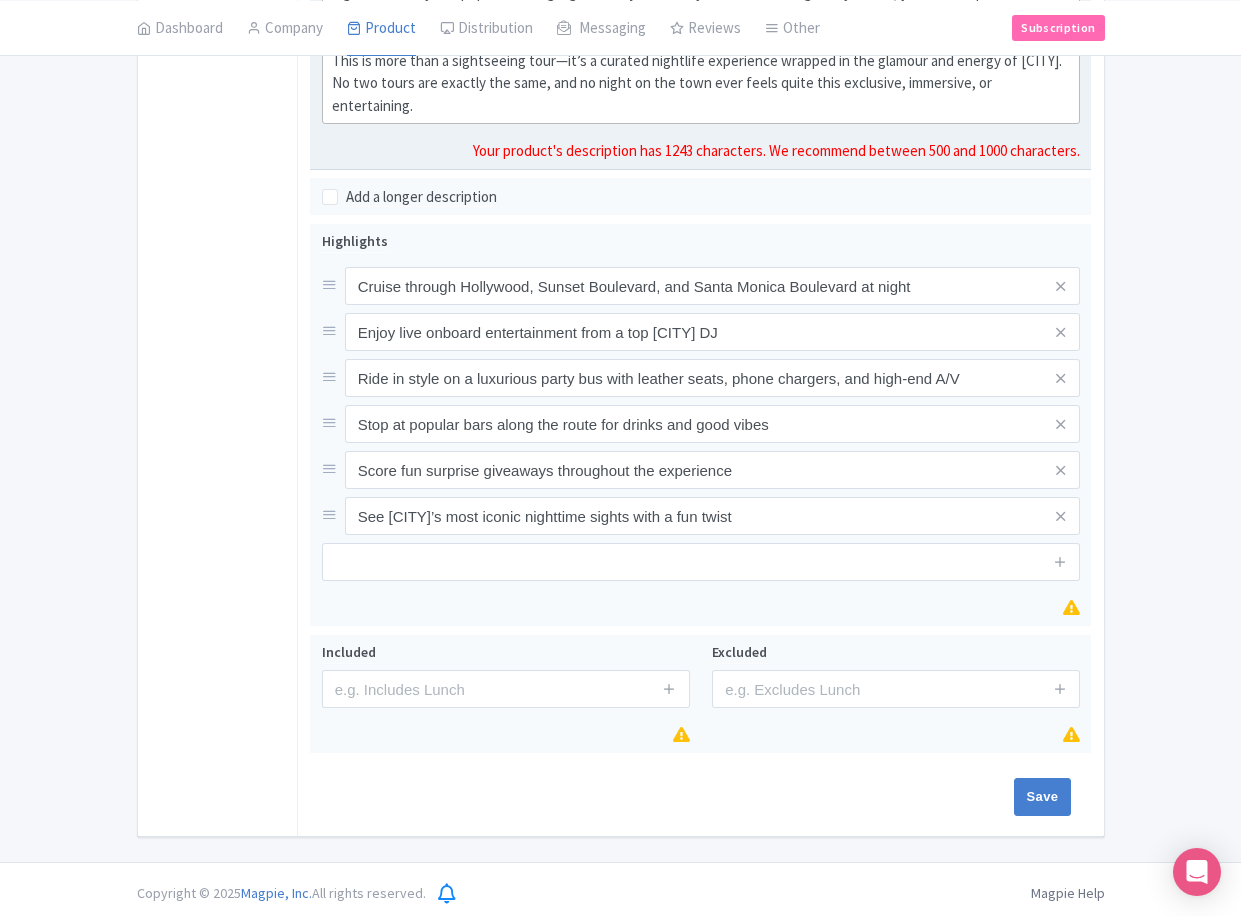 scroll, scrollTop: 923, scrollLeft: 0, axis: vertical 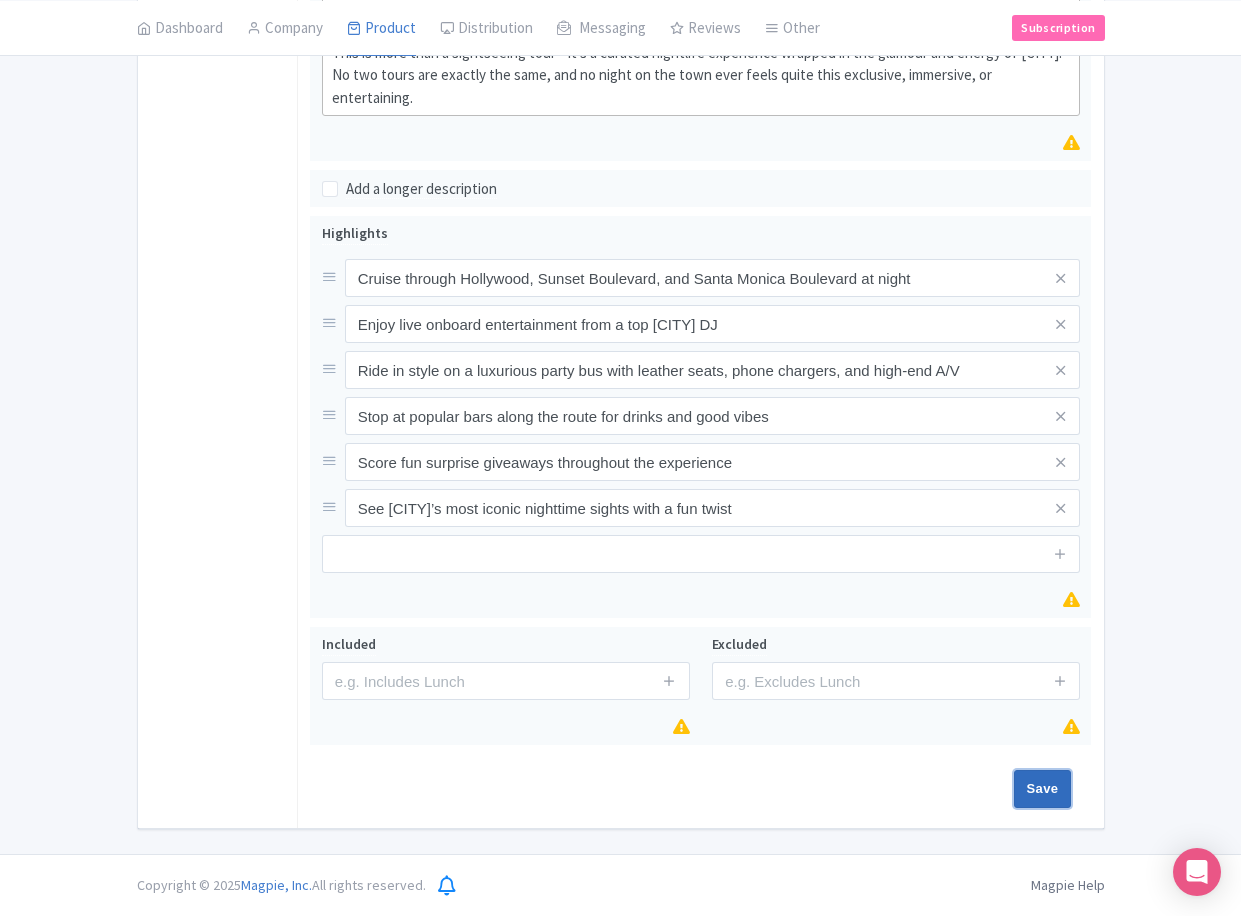 click on "Save" at bounding box center [1043, 789] 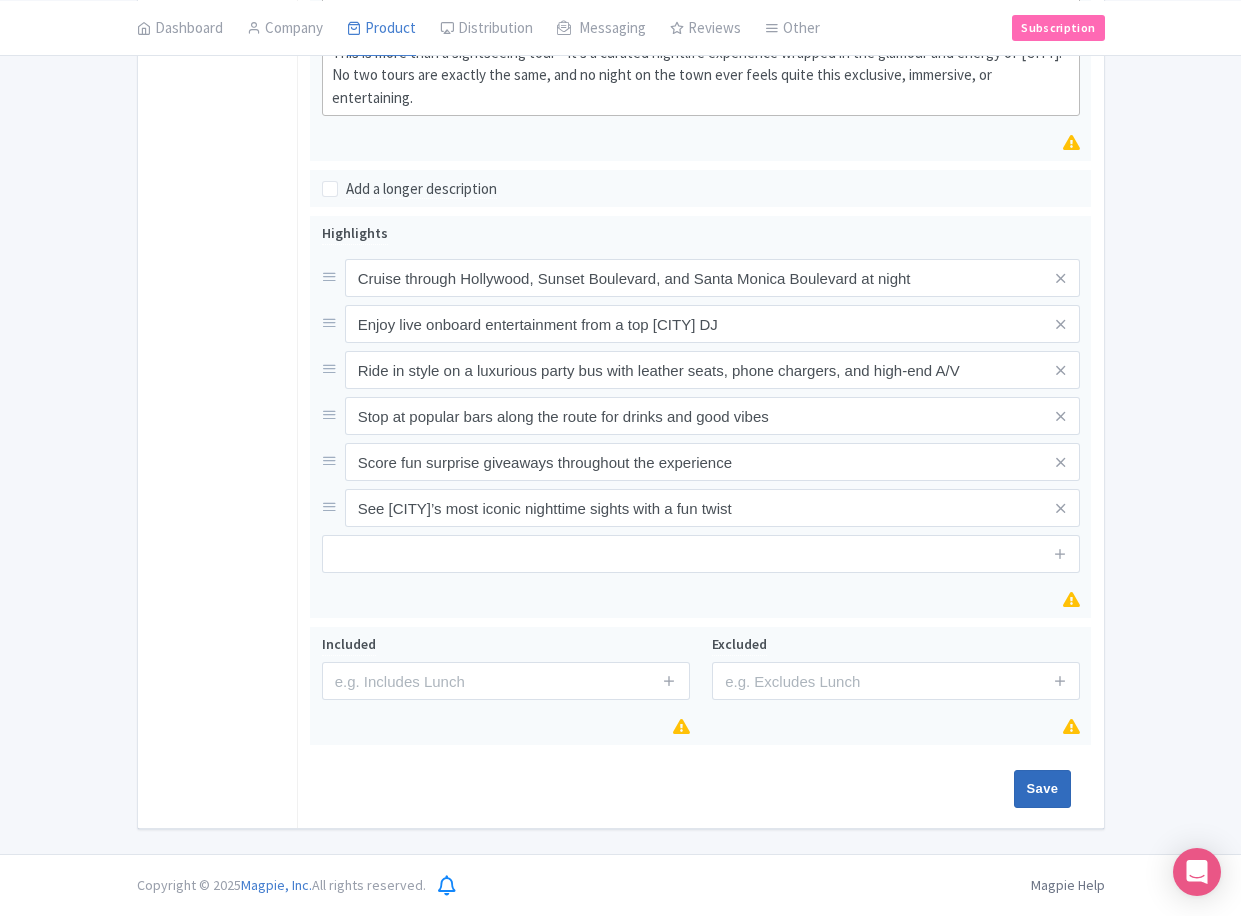 type on "Saving..." 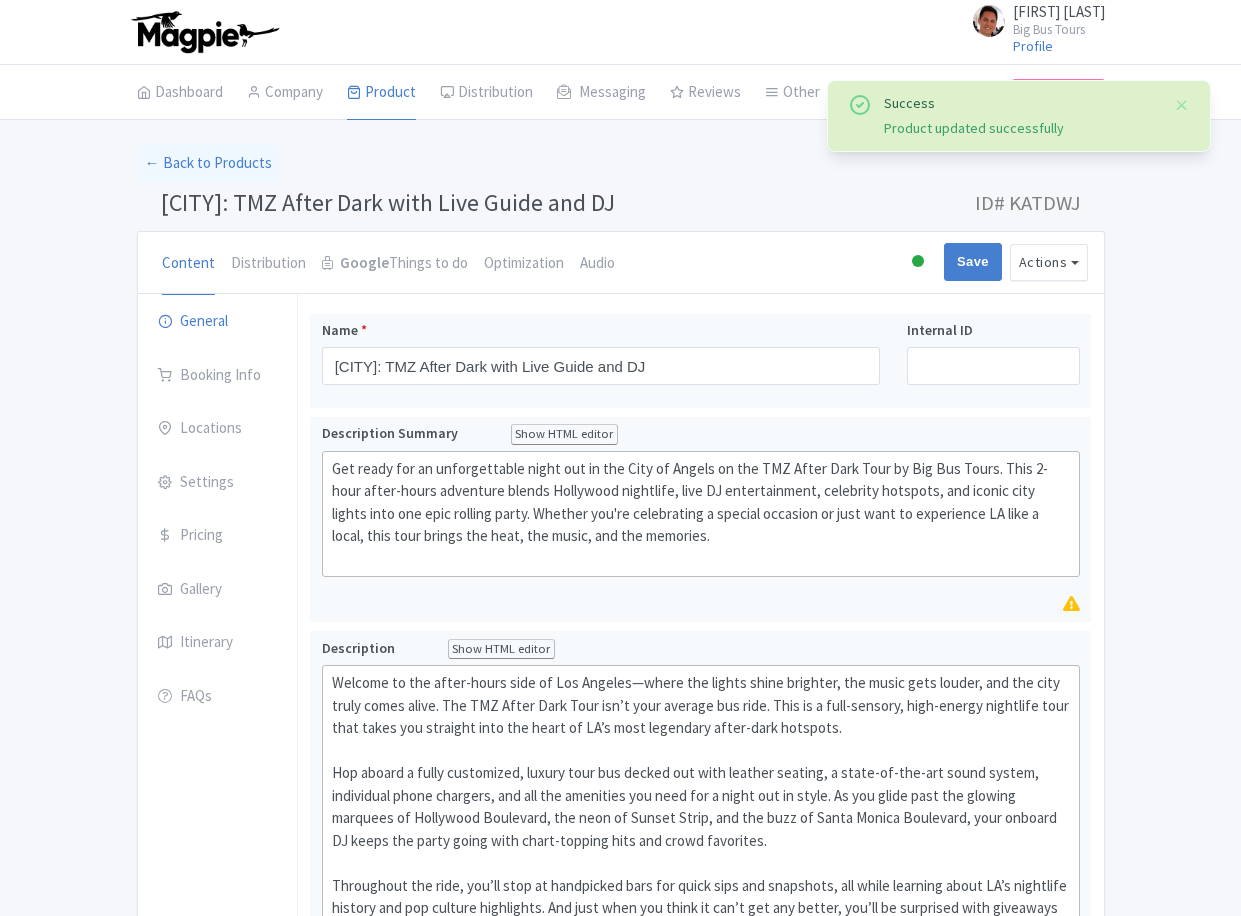 scroll, scrollTop: 314, scrollLeft: 0, axis: vertical 